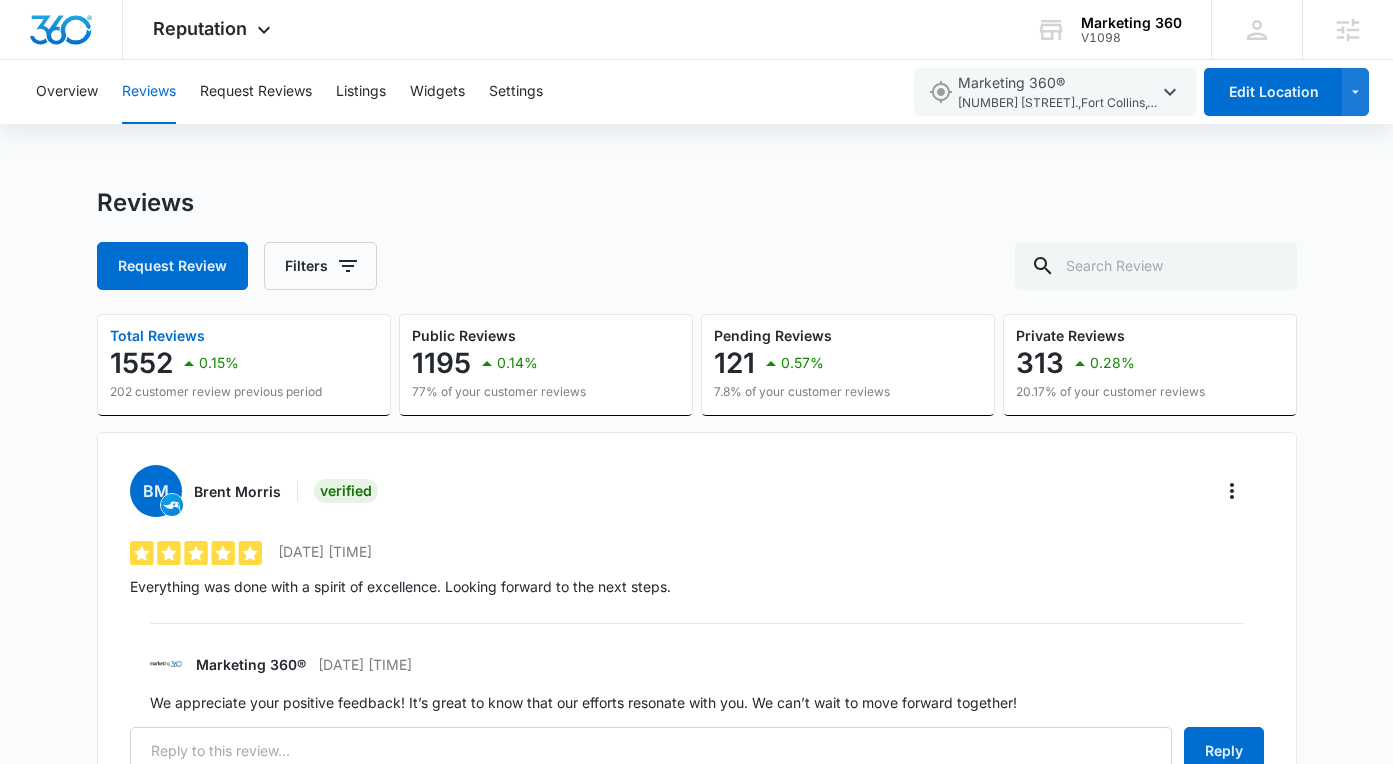 scroll, scrollTop: 2368, scrollLeft: 0, axis: vertical 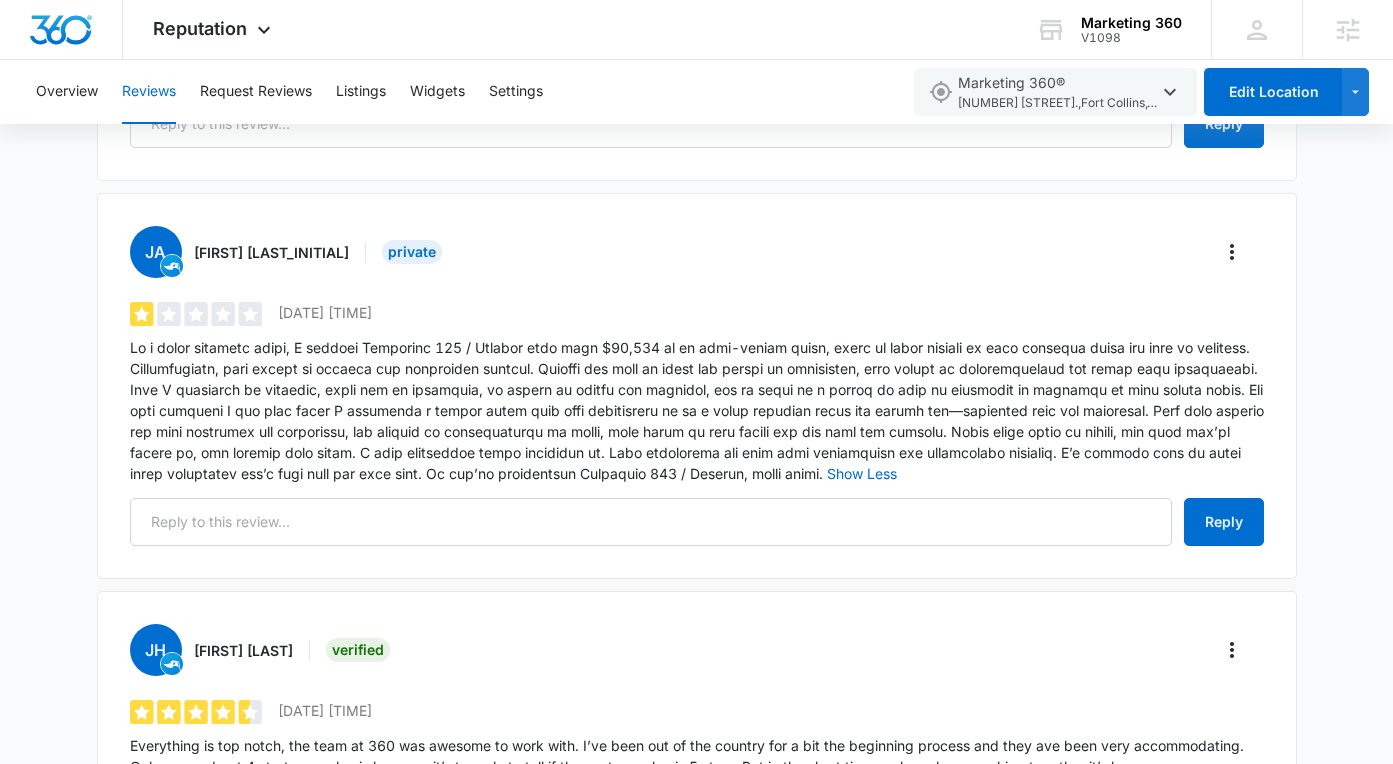 click on "Show Less" at bounding box center (697, 410) 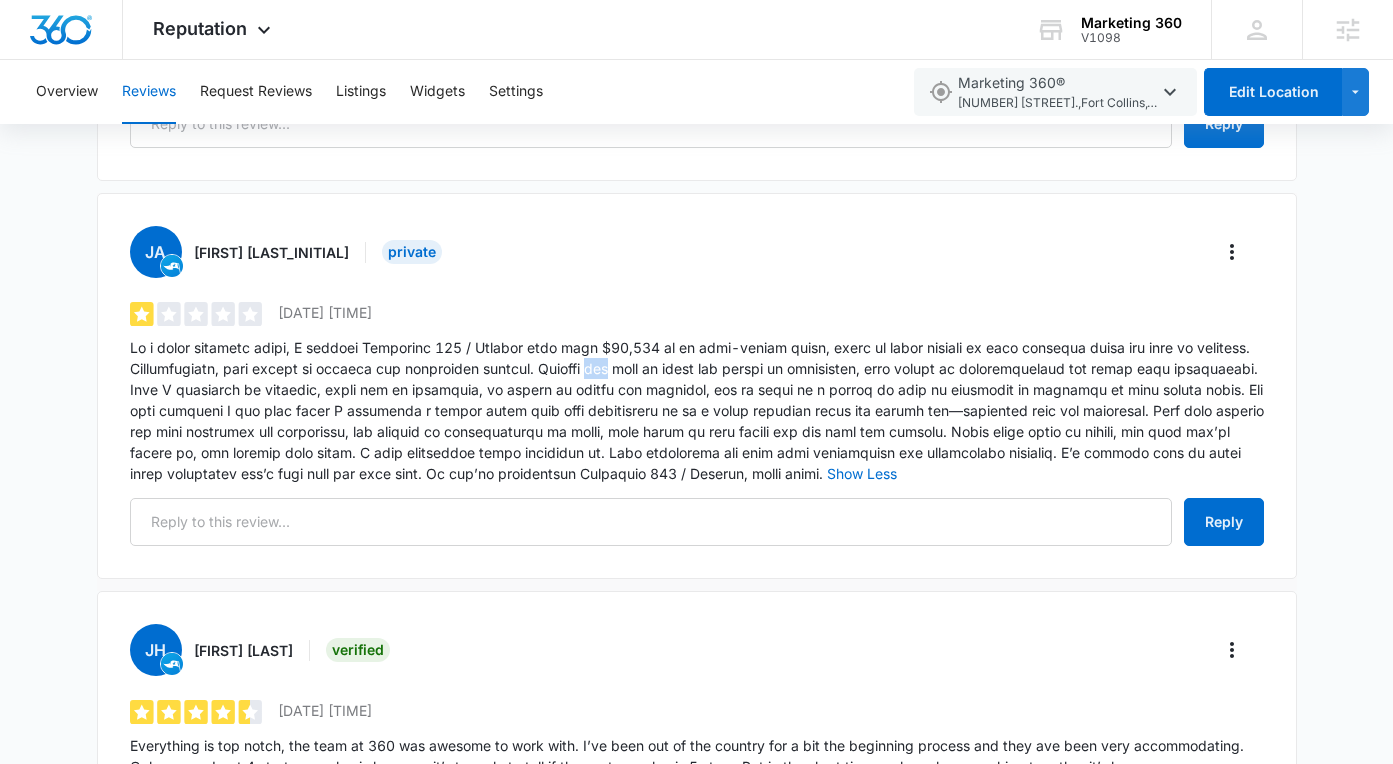 click on "Show Less" at bounding box center [697, 410] 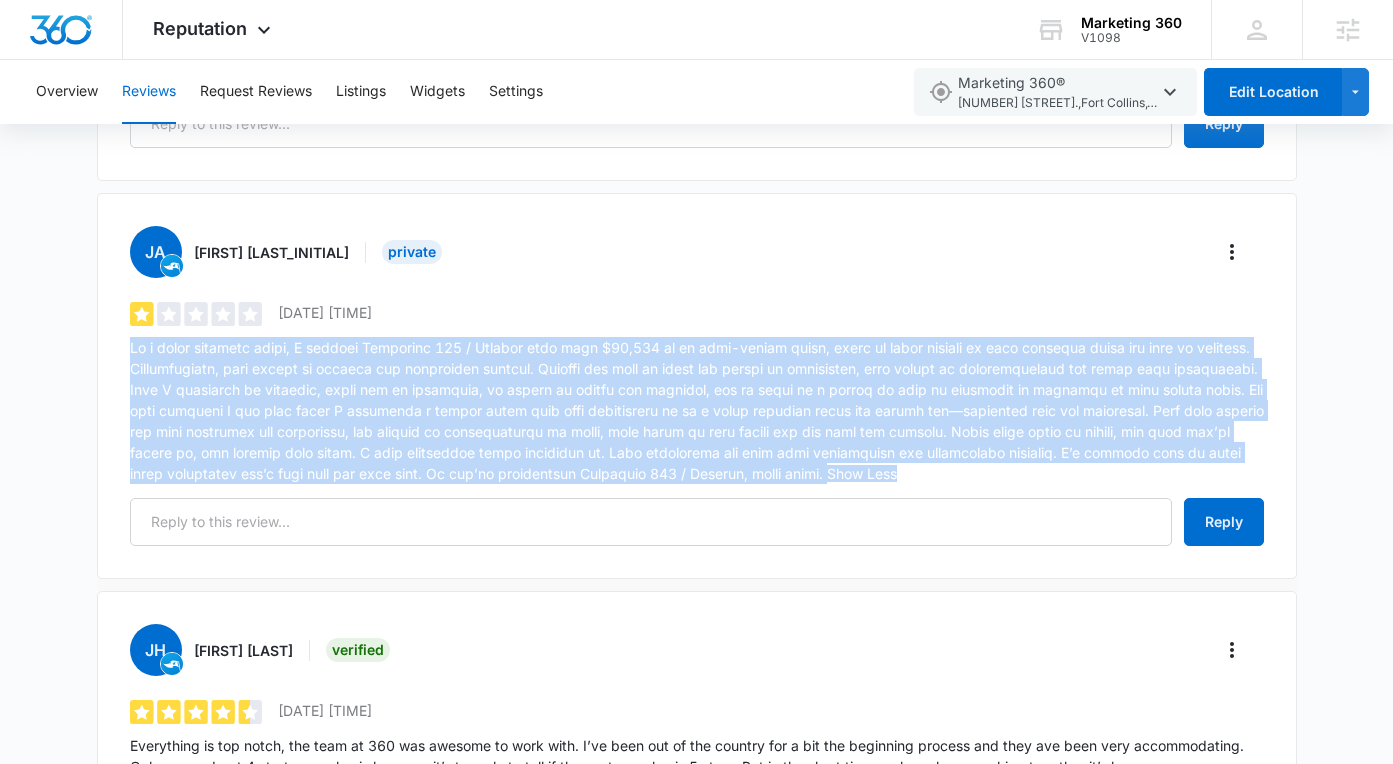 click on "Show Less" at bounding box center [697, 410] 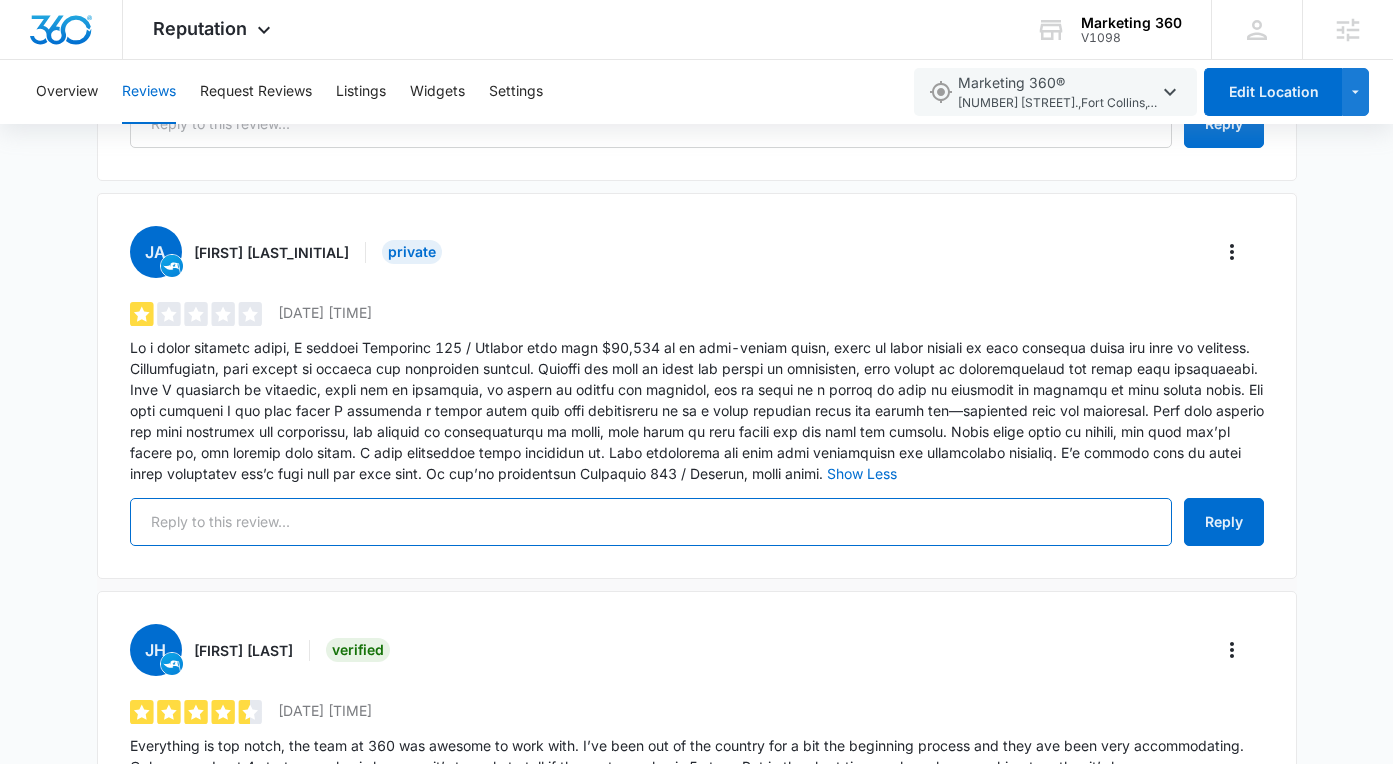 click at bounding box center (651, 522) 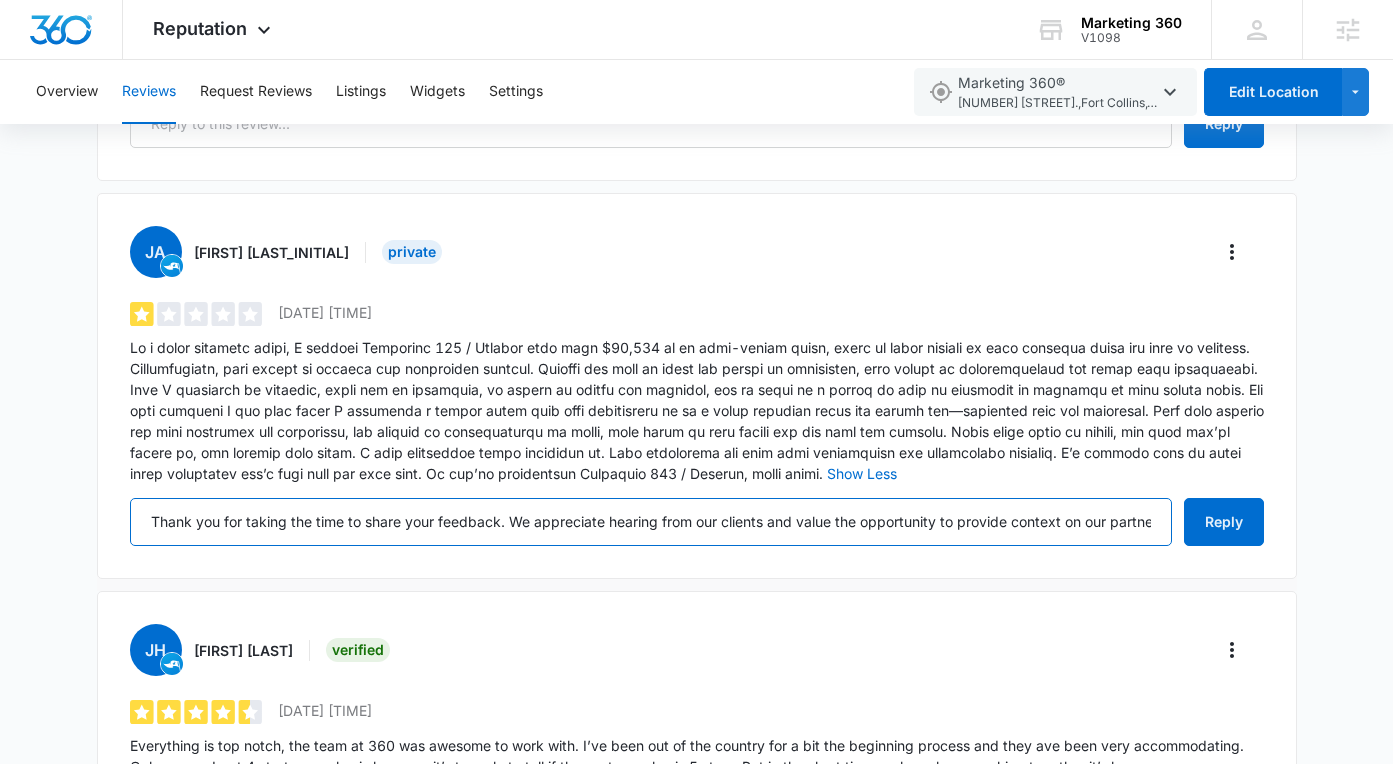 scroll, scrollTop: 0, scrollLeft: 5155, axis: horizontal 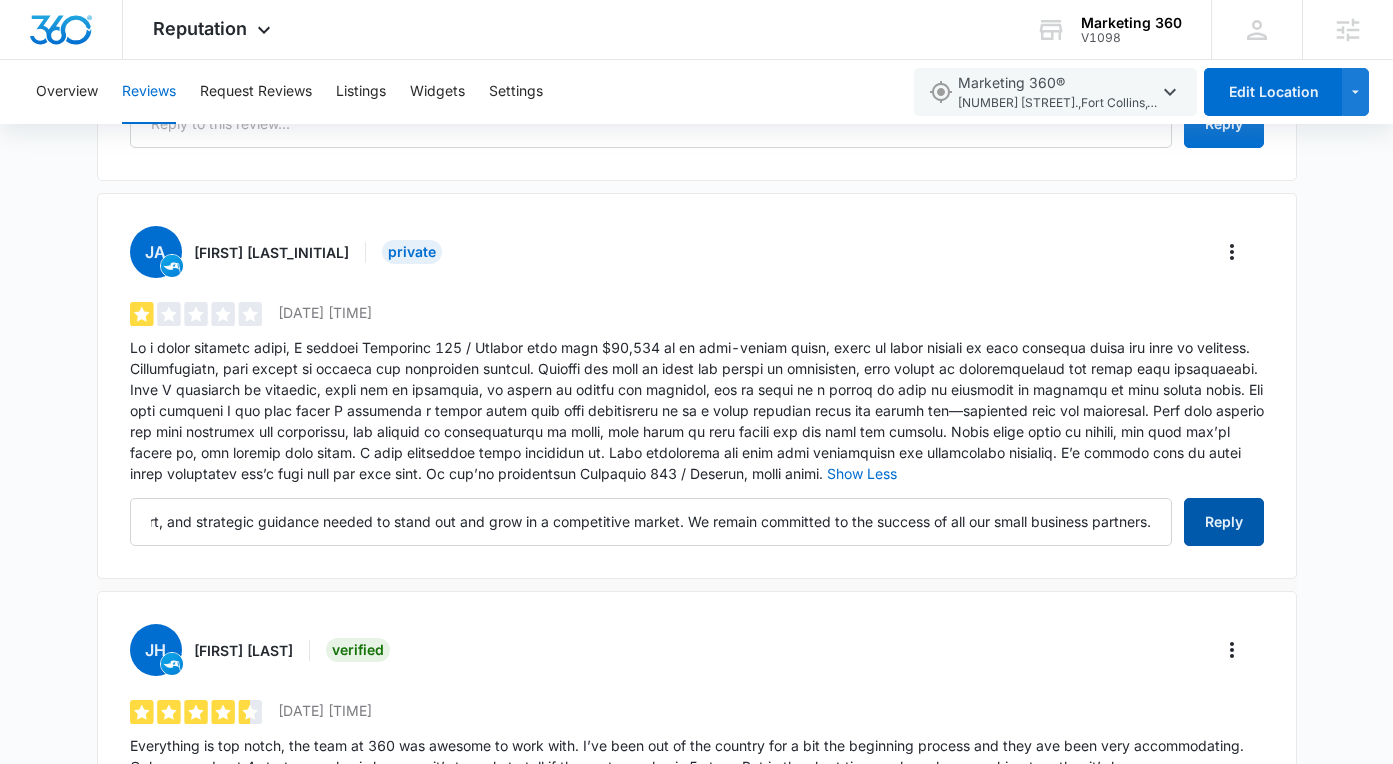 click on "Reply" at bounding box center [1224, 522] 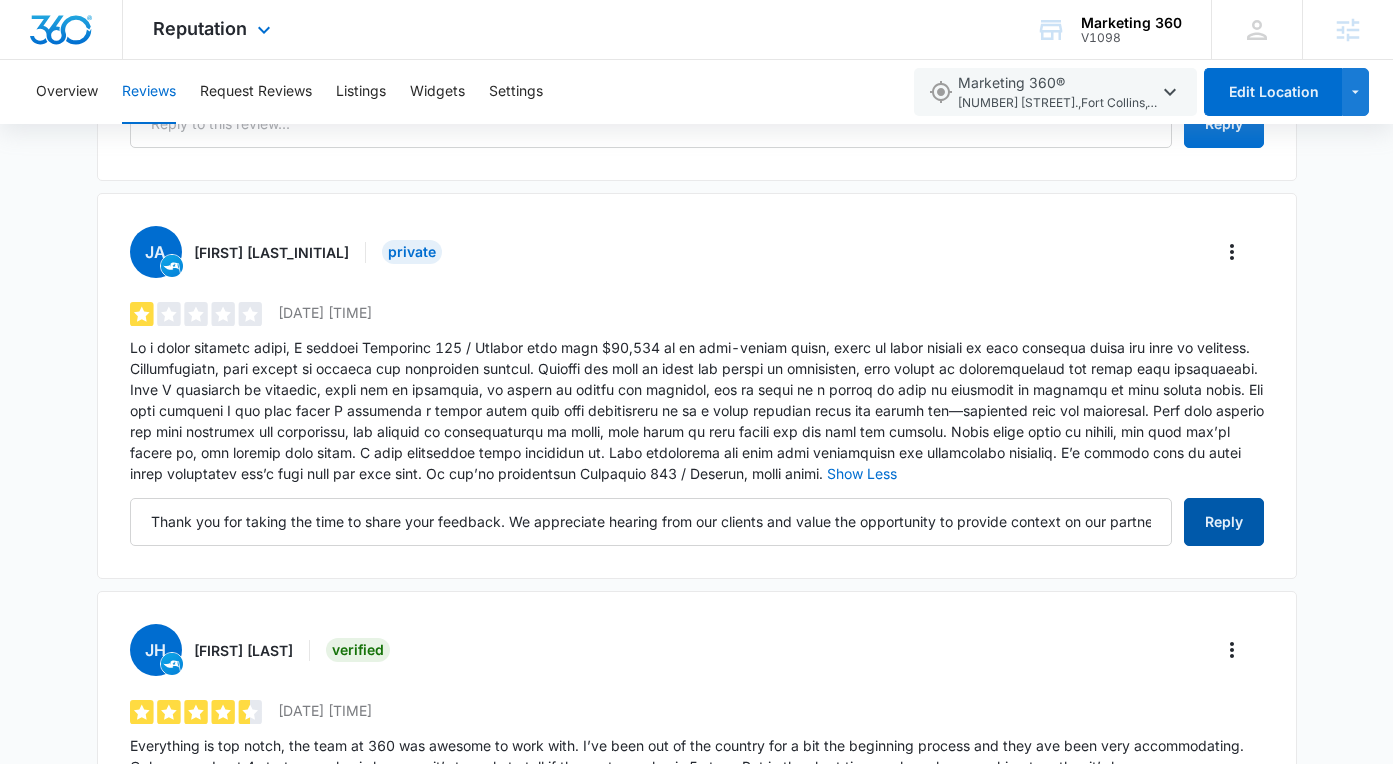 type on "Thank you for taking the time to share your feedback. We appreciate hearing from our clients and value the opportunity to provide context on our partnership. Our goal is always to help small businesses achieve significant growth through a collaborative effort, leveraging our expert marketing team and robust platform. As you pointed out in your review, our team did listen to your specific request and set up a social media post that successfully generated "attention and engagement." This outcome demonstrates our commitment to working closely with our partners to bring their vision to life and achieve tangible results. We believe that a successful marketing strategy is built on a strong, collaborative partnership. We are dedicated to providing our clients with the tools, support, and strategic guidance needed to stand out and grow in a competitive market. We remain committed to the success of all our small business partners." 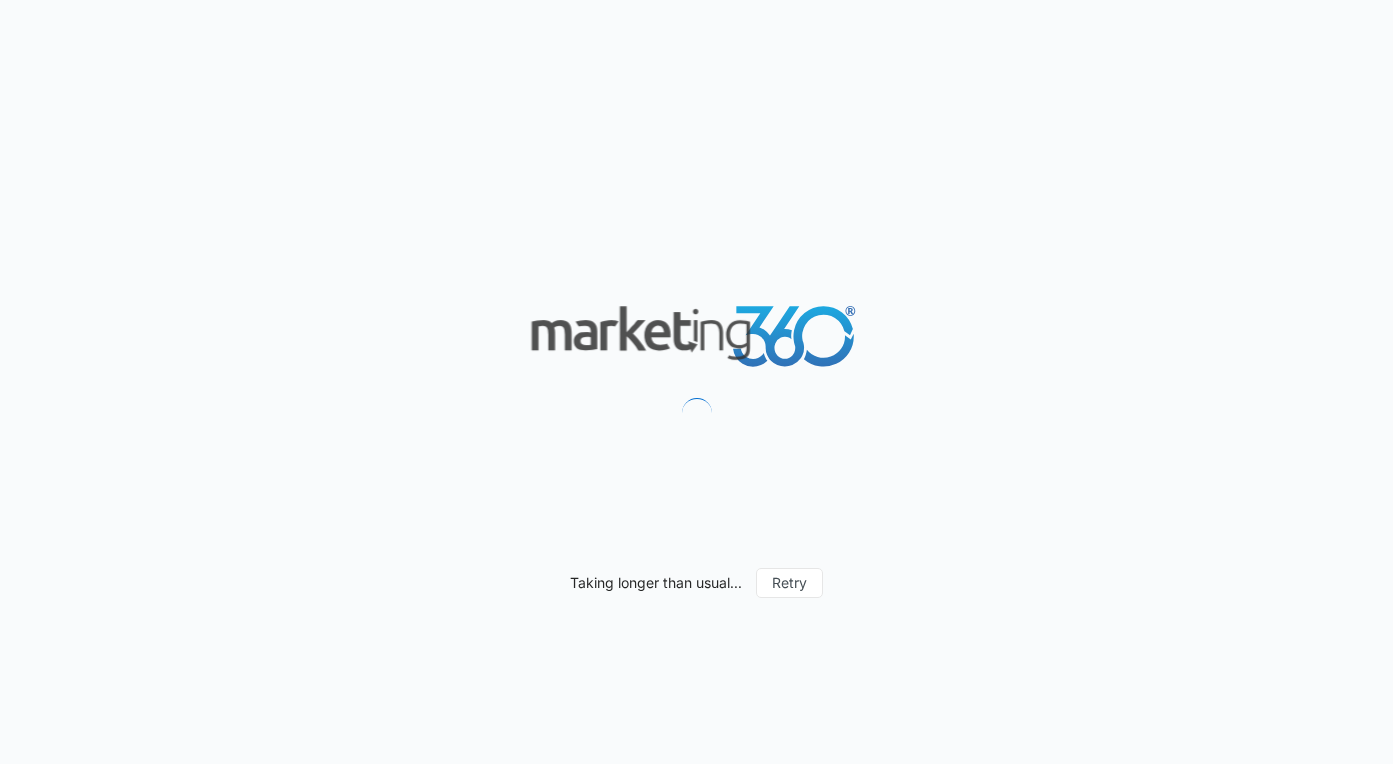 scroll, scrollTop: 0, scrollLeft: 0, axis: both 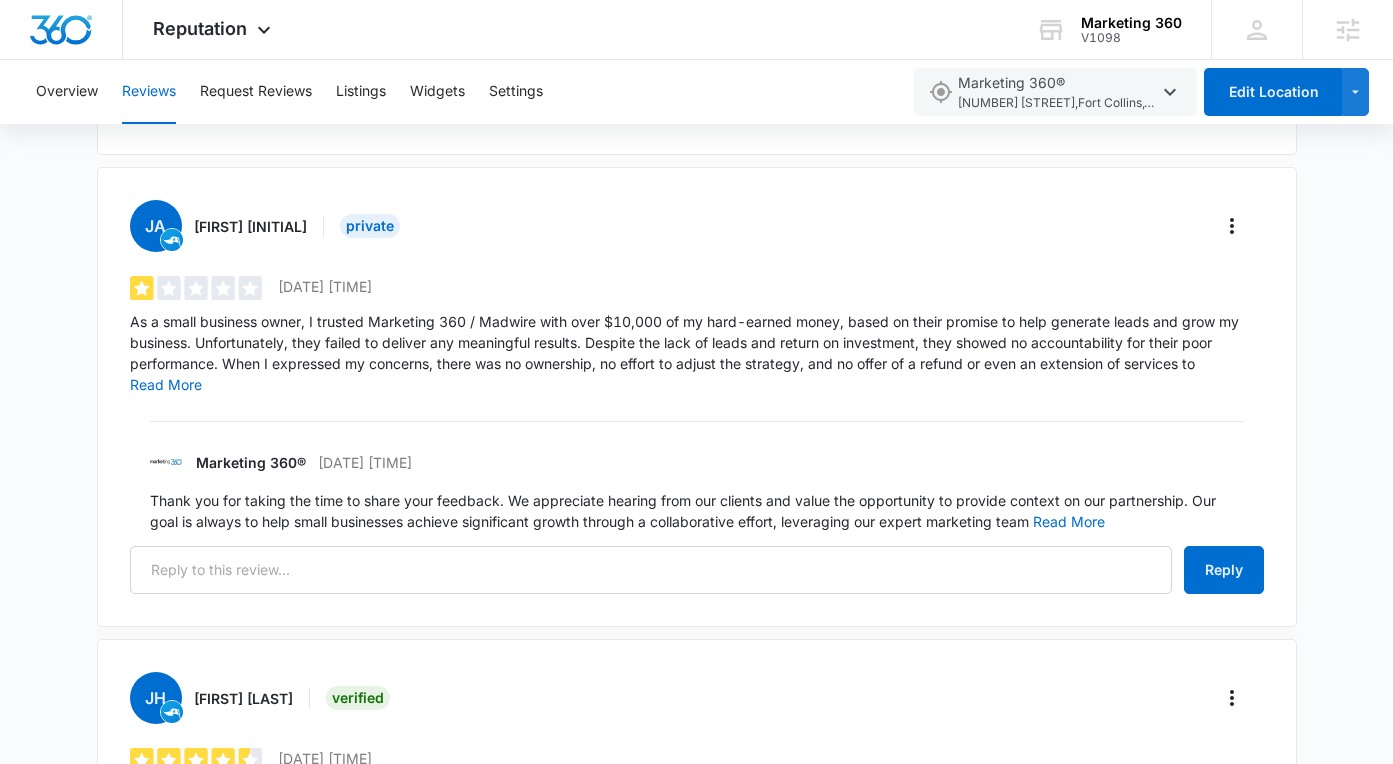 click on "Thank you for taking the time to share your feedback. We appreciate hearing from our clients and value the opportunity to provide context on our partnership. Our goal is always to help small businesses achieve significant growth through a collaborative effort, leveraging our expert marketing team   Read More" at bounding box center (697, 511) 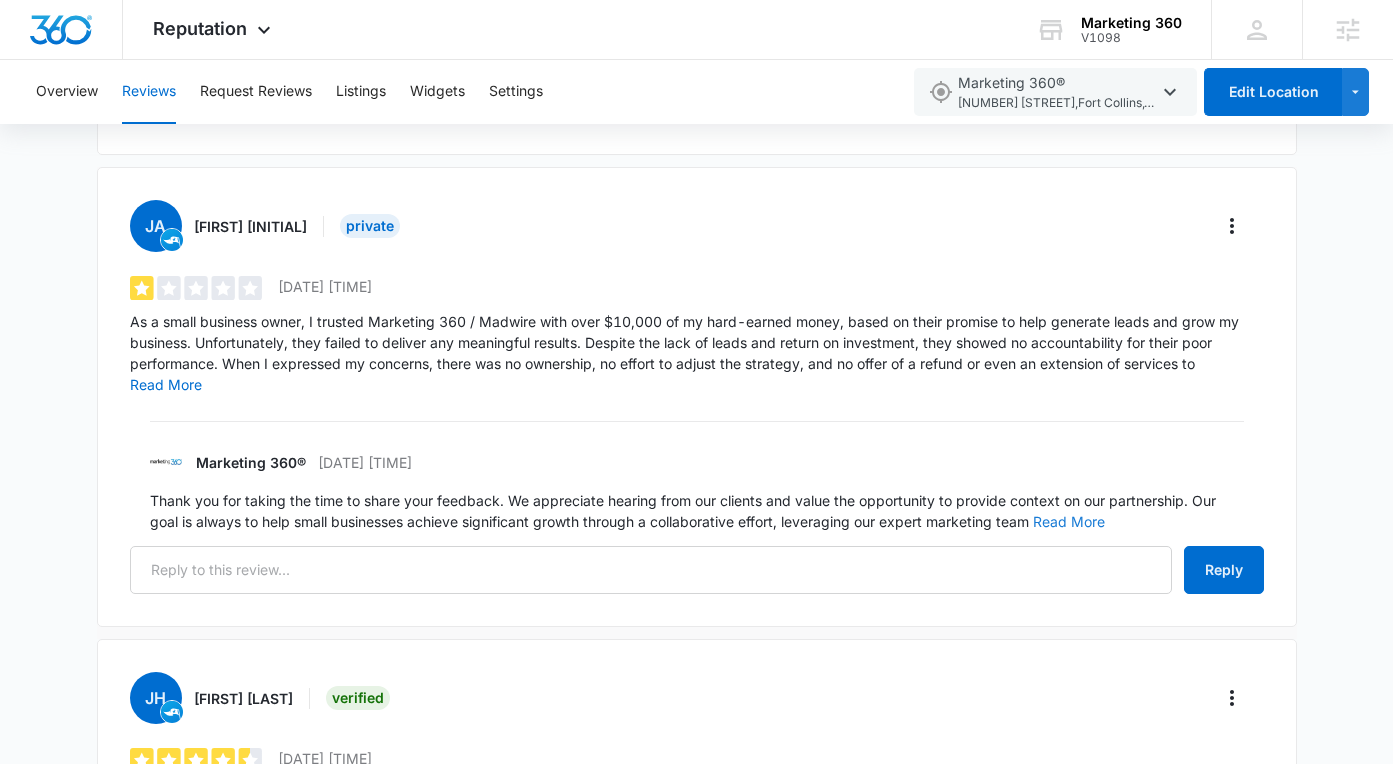 click on "Read More" at bounding box center [1069, 522] 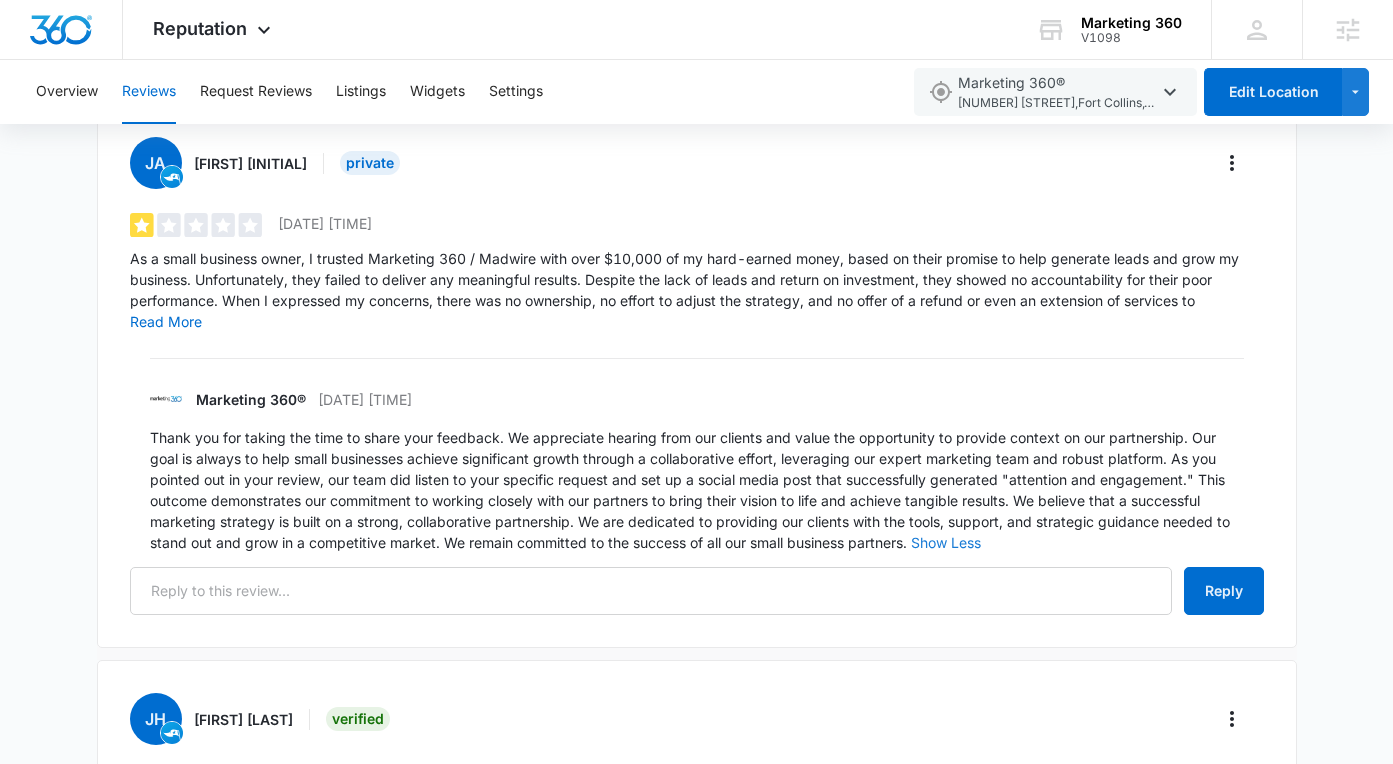 scroll, scrollTop: 2458, scrollLeft: 0, axis: vertical 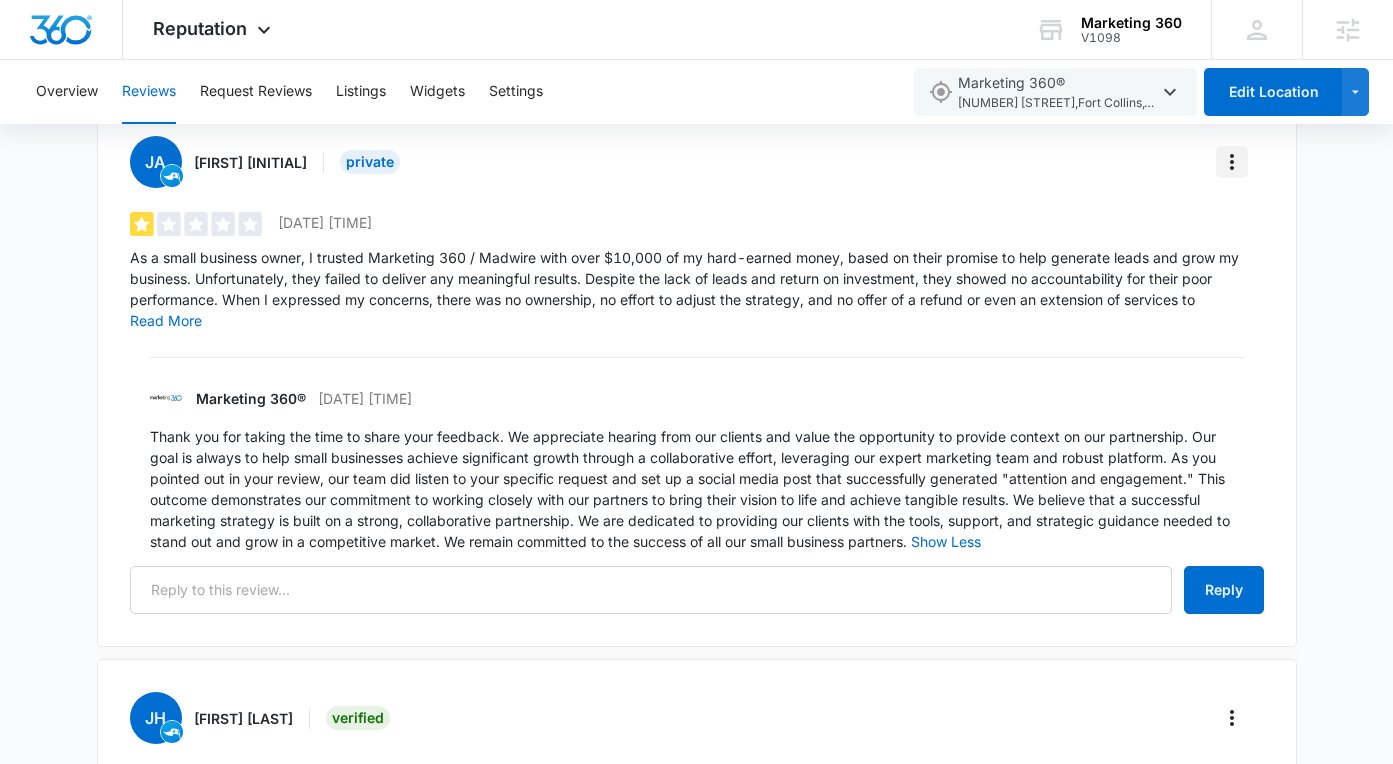 click 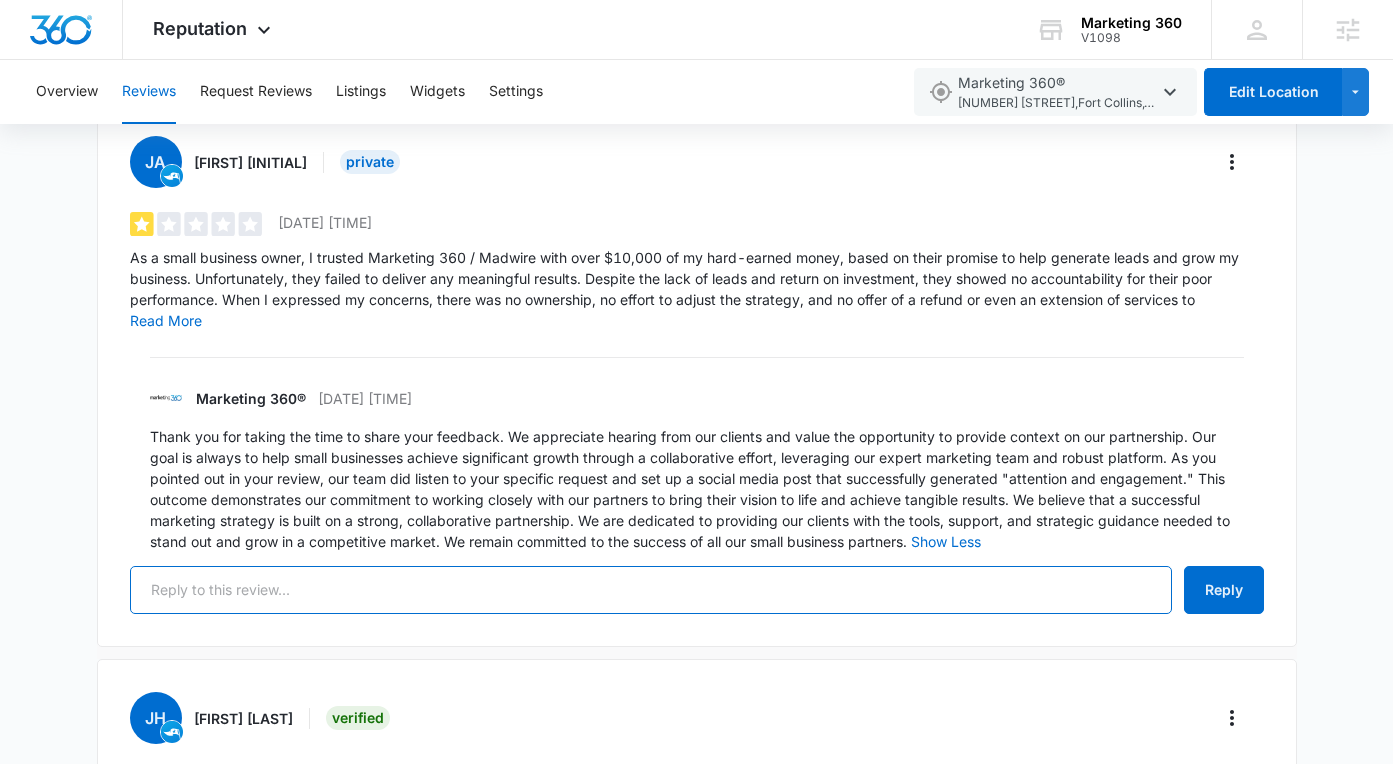 click at bounding box center (651, 590) 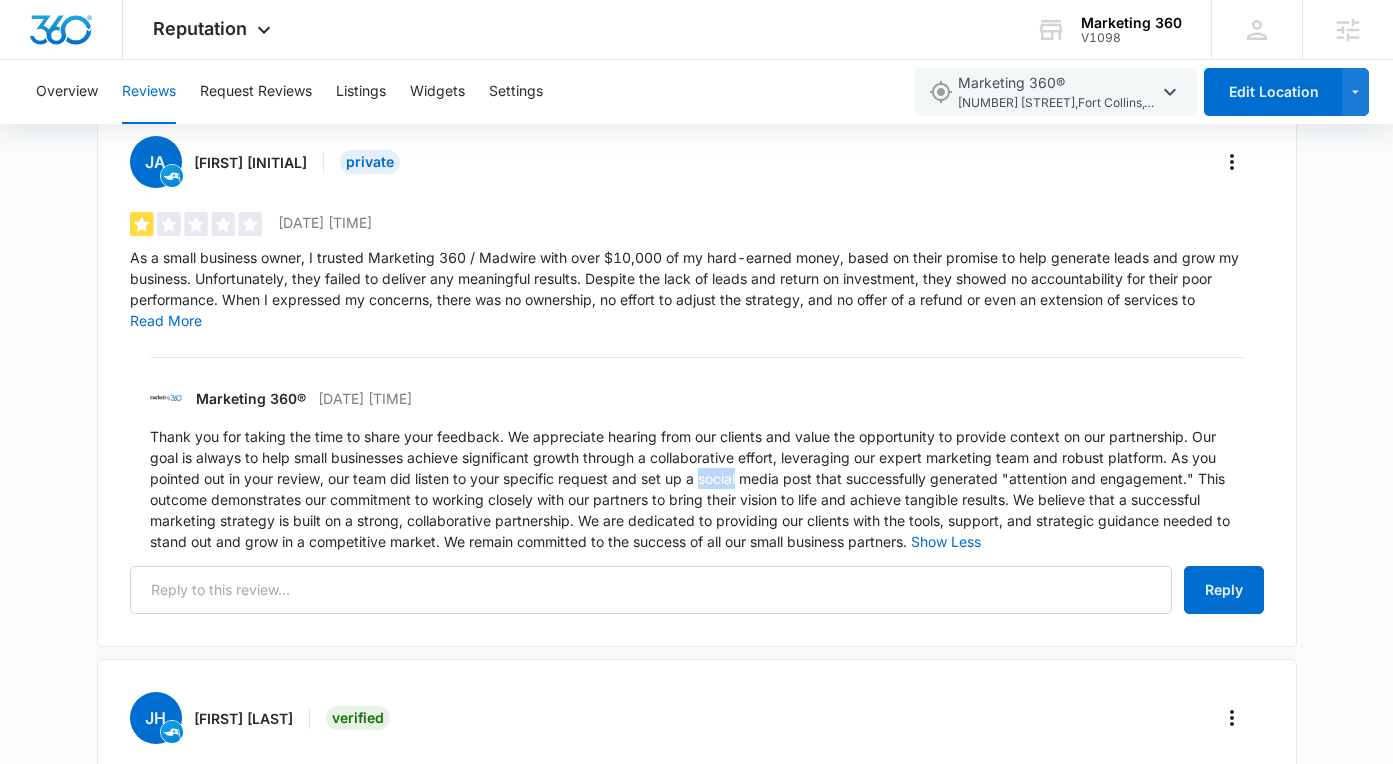 click on "Thank you for taking the time to share your feedback. We appreciate hearing from our clients and value the opportunity to provide context on our partnership. Our goal is always to help small businesses achieve significant growth through a collaborative effort, leveraging our expert marketing team and robust platform. As you pointed out in your review, our team did listen to your specific request and set up a social media post that successfully generated "attention and engagement." This outcome demonstrates our commitment to working closely with our partners to bring their vision to life and achieve tangible results. We believe that a successful marketing strategy is built on a strong, collaborative partnership. We are dedicated to providing our clients with the tools, support, and strategic guidance needed to stand out and grow in a competitive market. We remain committed to the success of all our small business partners.  Show Less" at bounding box center [697, 489] 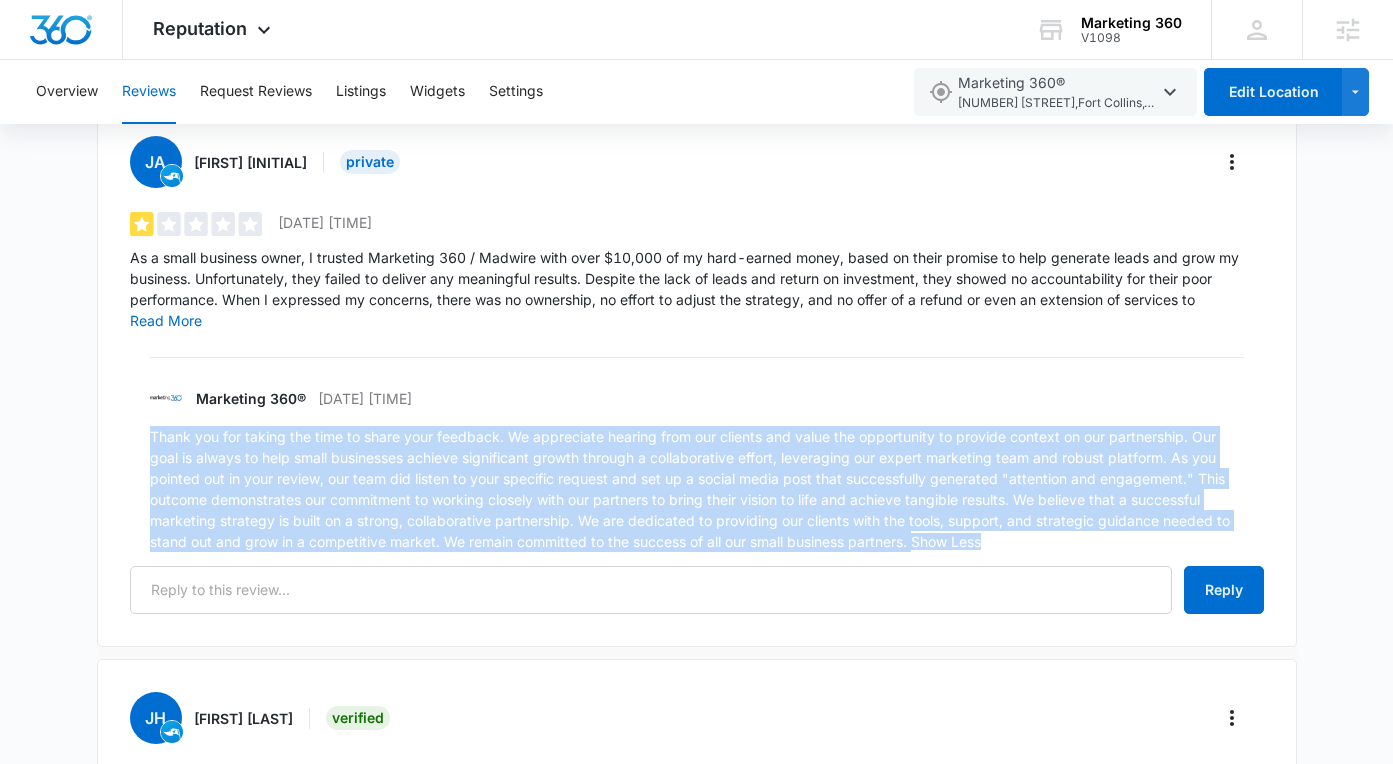 click on "Thank you for taking the time to share your feedback. We appreciate hearing from our clients and value the opportunity to provide context on our partnership. Our goal is always to help small businesses achieve significant growth through a collaborative effort, leveraging our expert marketing team and robust platform. As you pointed out in your review, our team did listen to your specific request and set up a social media post that successfully generated "attention and engagement." This outcome demonstrates our commitment to working closely with our partners to bring their vision to life and achieve tangible results. We believe that a successful marketing strategy is built on a strong, collaborative partnership. We are dedicated to providing our clients with the tools, support, and strategic guidance needed to stand out and grow in a competitive market. We remain committed to the success of all our small business partners.  Show Less" at bounding box center (697, 489) 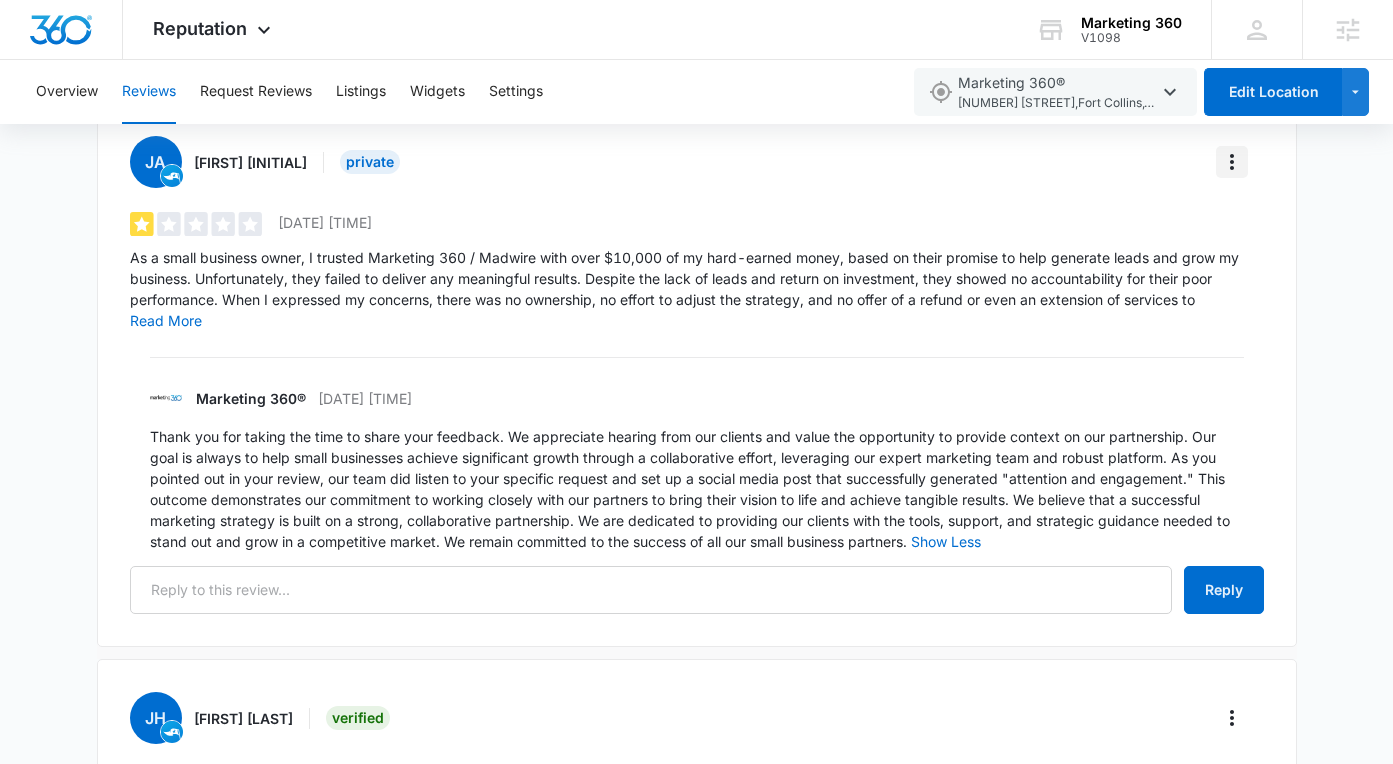 click 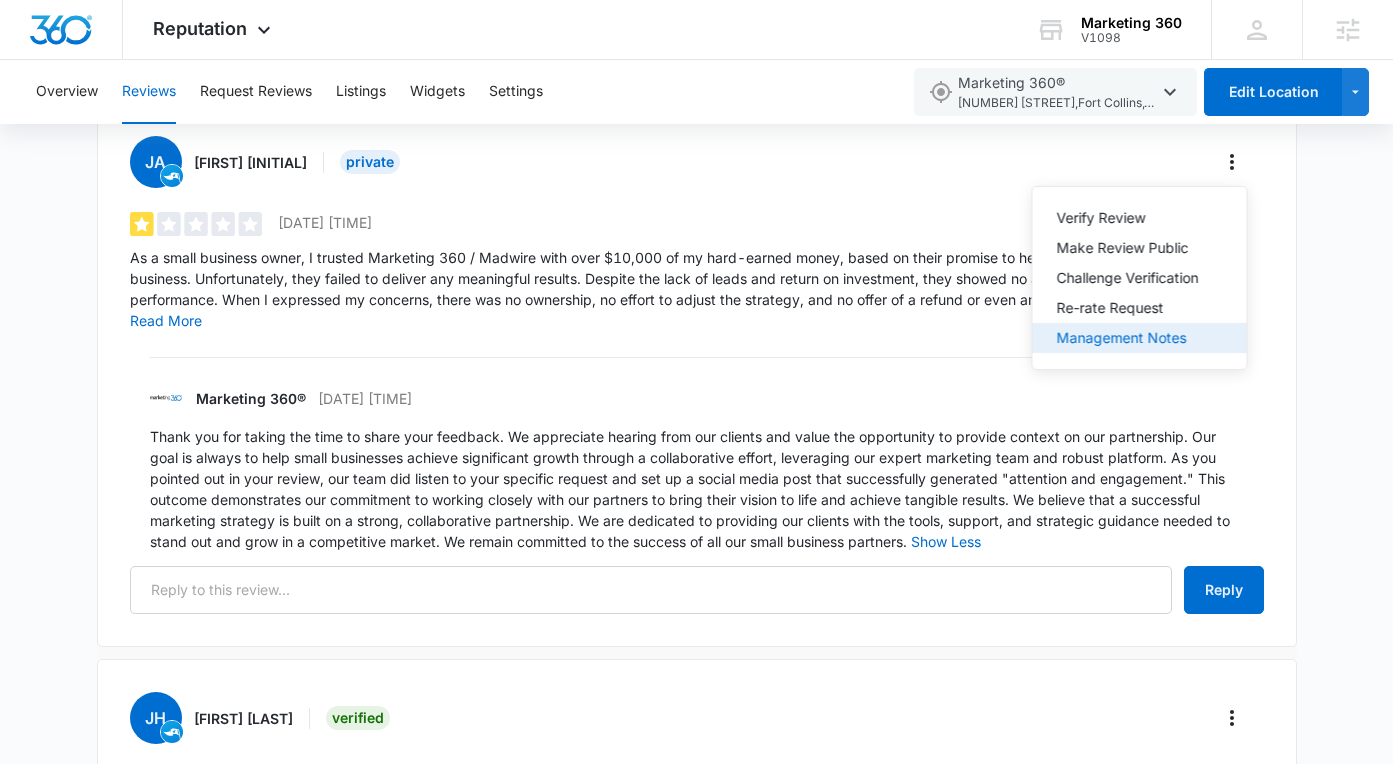 click on "Management Notes" at bounding box center [1128, 338] 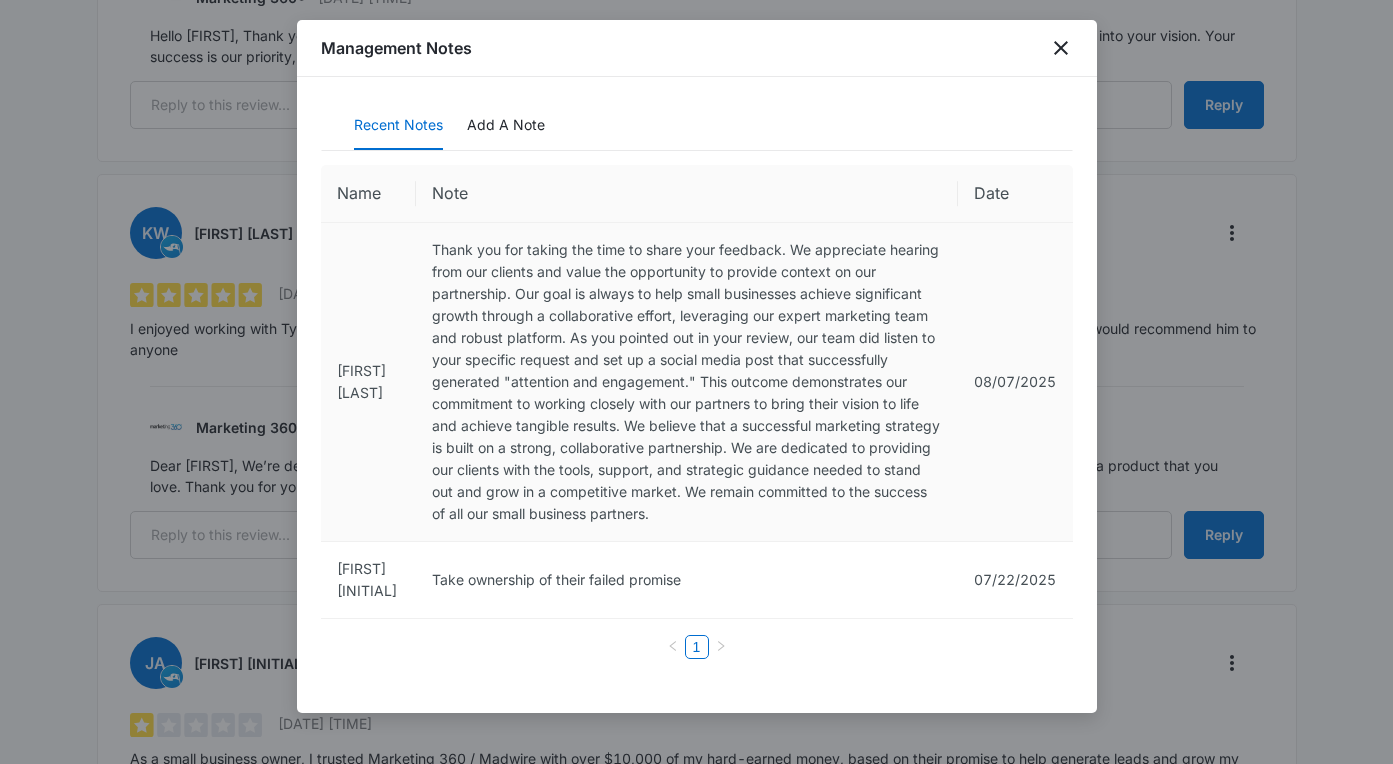 scroll, scrollTop: 1921, scrollLeft: 0, axis: vertical 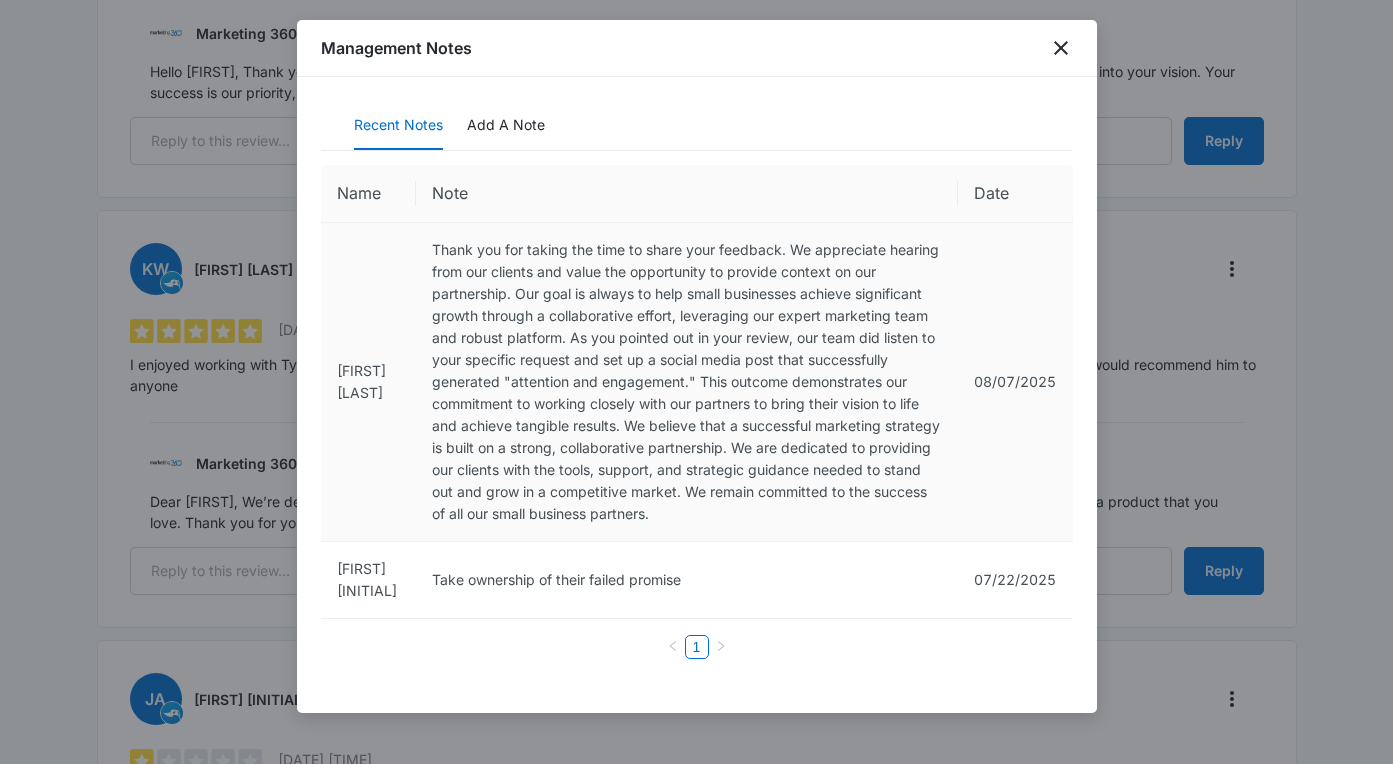 click on "Thank you for taking the time to share your feedback. We appreciate hearing from our clients and value the opportunity to provide context on our partnership. Our goal is always to help small businesses achieve significant growth through a collaborative effort, leveraging our expert marketing team and robust platform. As you pointed out in your review, our team did listen to your specific request and set up a social media post that successfully generated &quot;attention and engagement.&quot; This outcome demonstrates our commitment to working closely with our partners to bring their vision to life and achieve tangible results. We believe that a successful marketing strategy is built on a strong, collaborative partnership. We are dedicated to providing our clients with the tools, support, and strategic guidance needed to stand out and grow in a competitive market. We remain committed to the success of all our small business partners." at bounding box center (687, 382) 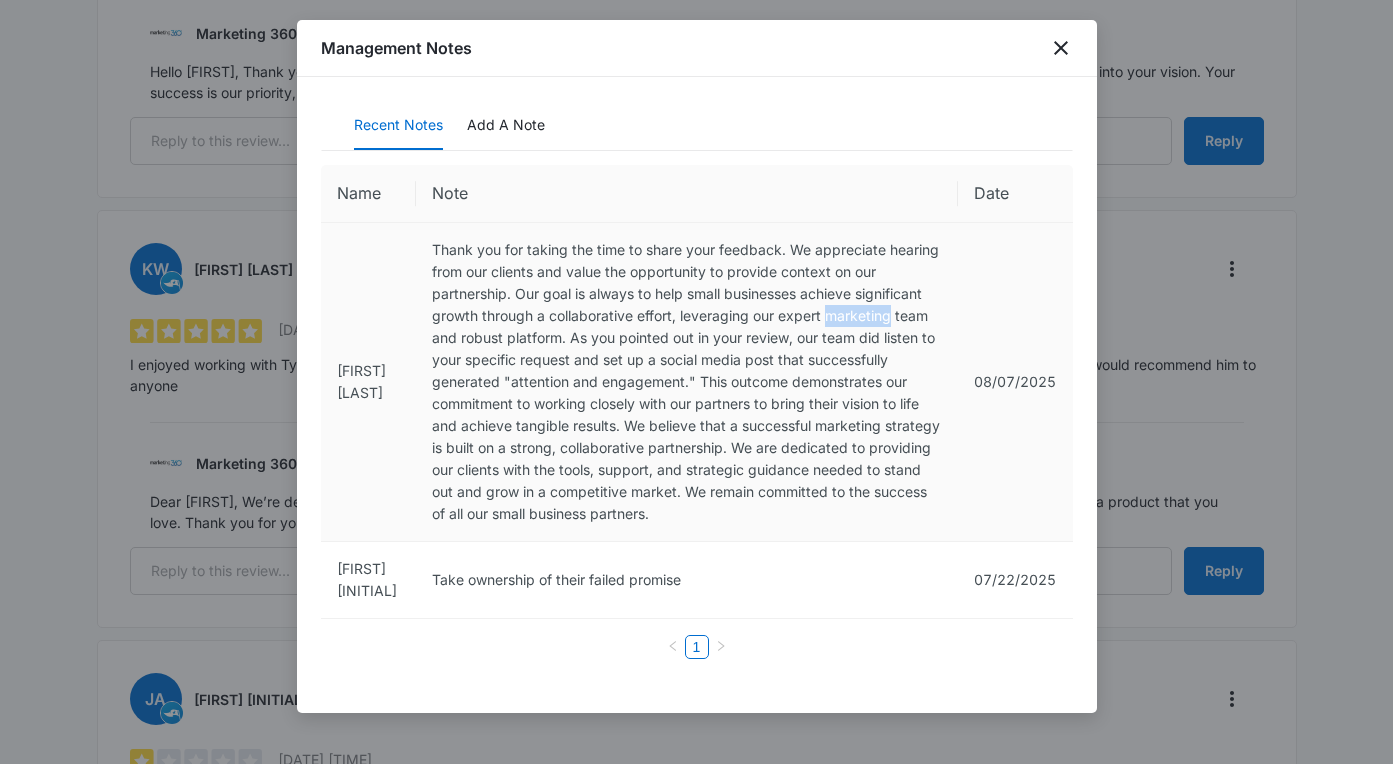 click on "Thank you for taking the time to share your feedback. We appreciate hearing from our clients and value the opportunity to provide context on our partnership. Our goal is always to help small businesses achieve significant growth through a collaborative effort, leveraging our expert marketing team and robust platform. As you pointed out in your review, our team did listen to your specific request and set up a social media post that successfully generated &quot;attention and engagement.&quot; This outcome demonstrates our commitment to working closely with our partners to bring their vision to life and achieve tangible results. We believe that a successful marketing strategy is built on a strong, collaborative partnership. We are dedicated to providing our clients with the tools, support, and strategic guidance needed to stand out and grow in a competitive market. We remain committed to the success of all our small business partners." at bounding box center [687, 382] 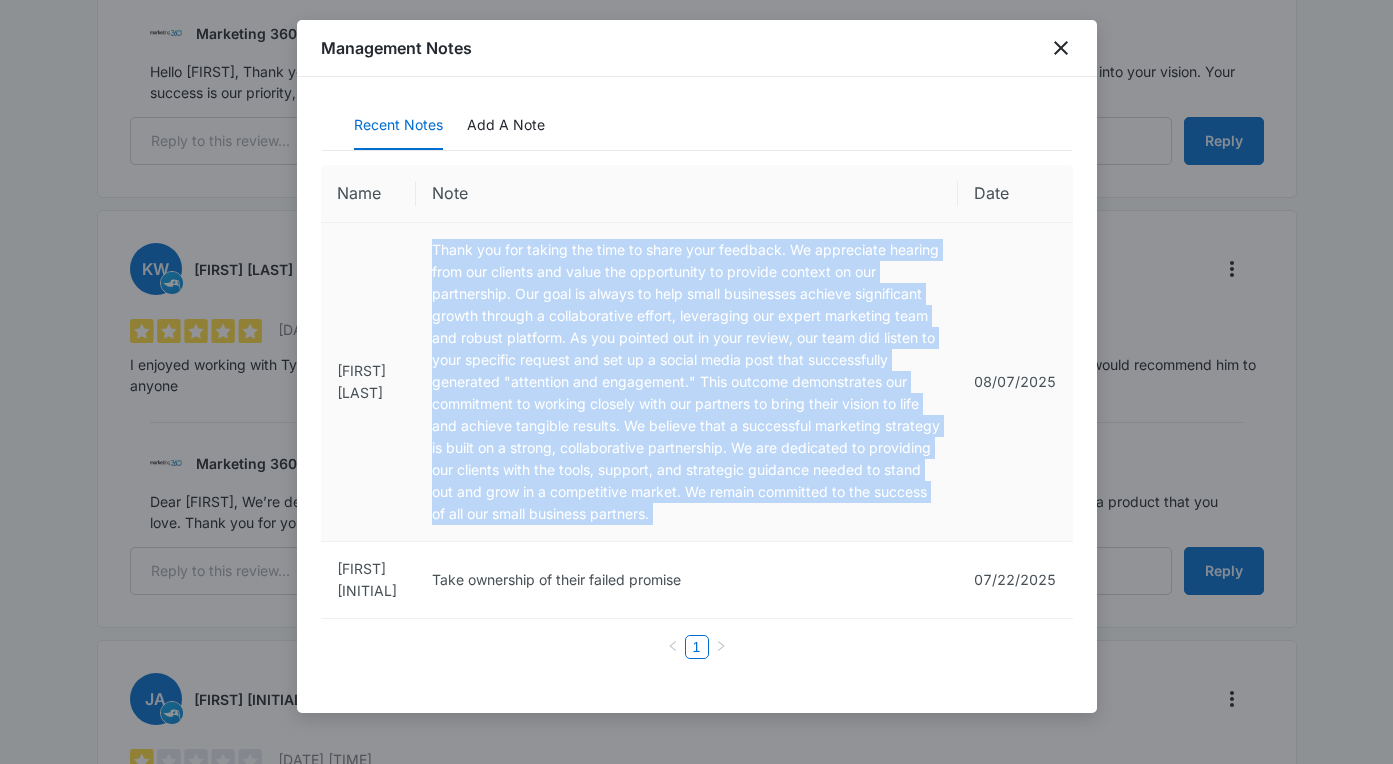 click on "Thank you for taking the time to share your feedback. We appreciate hearing from our clients and value the opportunity to provide context on our partnership. Our goal is always to help small businesses achieve significant growth through a collaborative effort, leveraging our expert marketing team and robust platform. As you pointed out in your review, our team did listen to your specific request and set up a social media post that successfully generated &quot;attention and engagement.&quot; This outcome demonstrates our commitment to working closely with our partners to bring their vision to life and achieve tangible results. We believe that a successful marketing strategy is built on a strong, collaborative partnership. We are dedicated to providing our clients with the tools, support, and strategic guidance needed to stand out and grow in a competitive market. We remain committed to the success of all our small business partners." at bounding box center (687, 382) 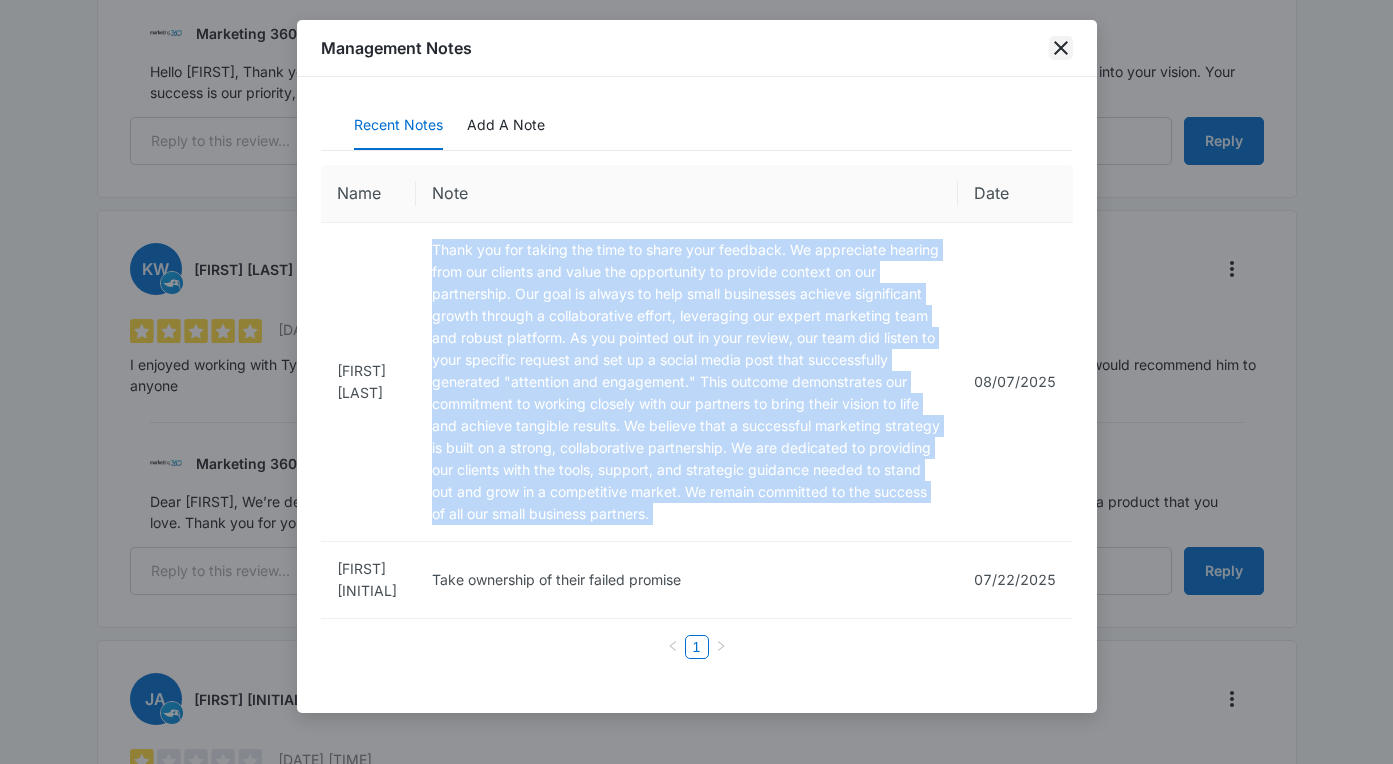 click 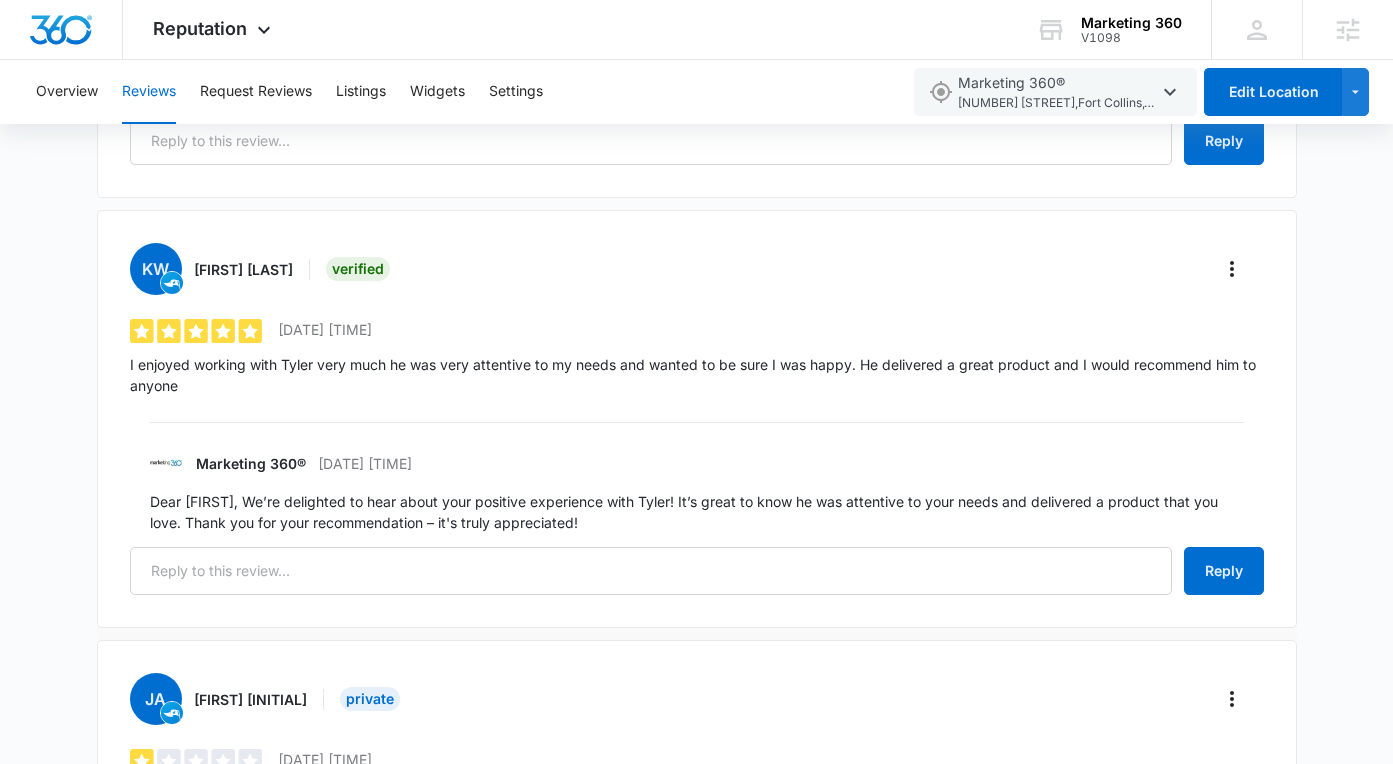click on "Dear [PERSON],   We’re delighted to hear about your positive experience with [PERSON]! It’s great to know he was attentive to your needs and delivered a product that you love. Thank you for your recommendation – it's truly appreciated!" at bounding box center [697, 512] 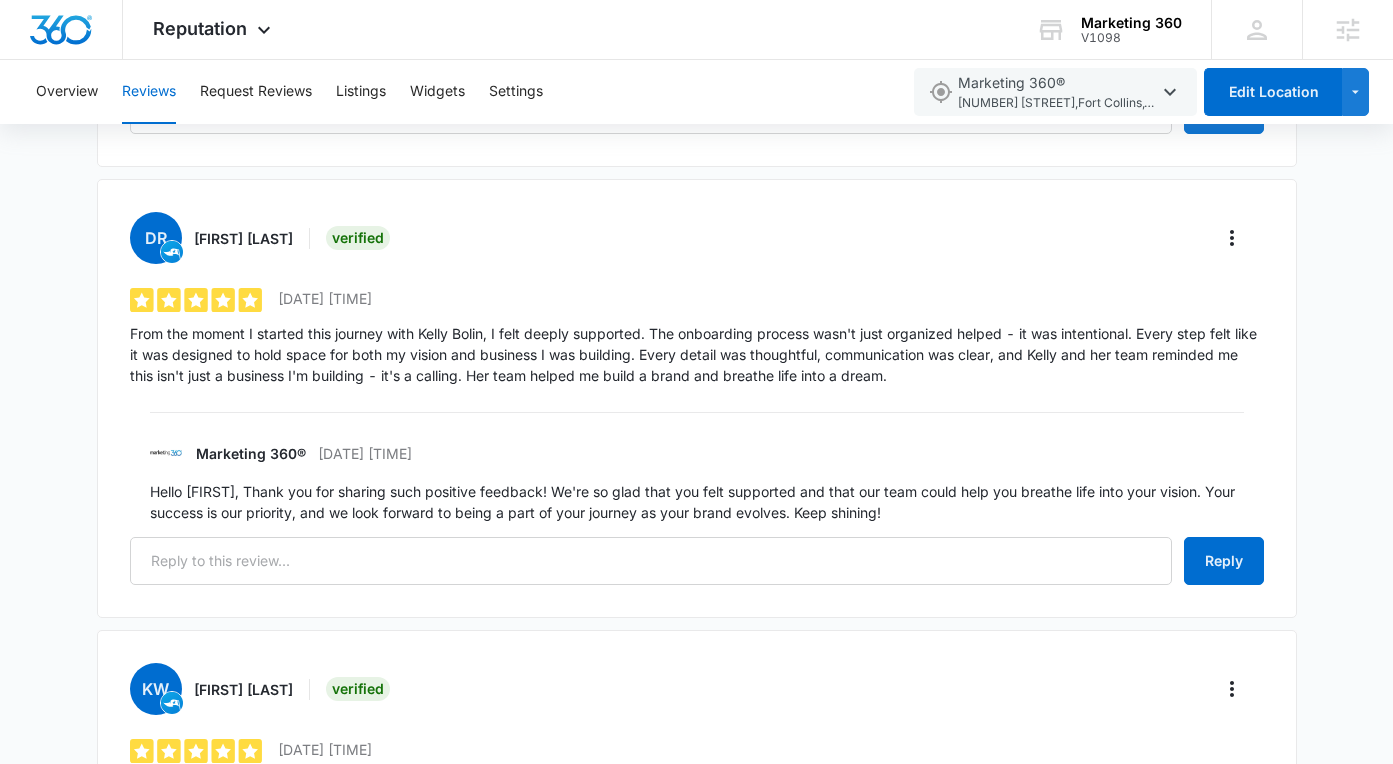 scroll, scrollTop: 1511, scrollLeft: 0, axis: vertical 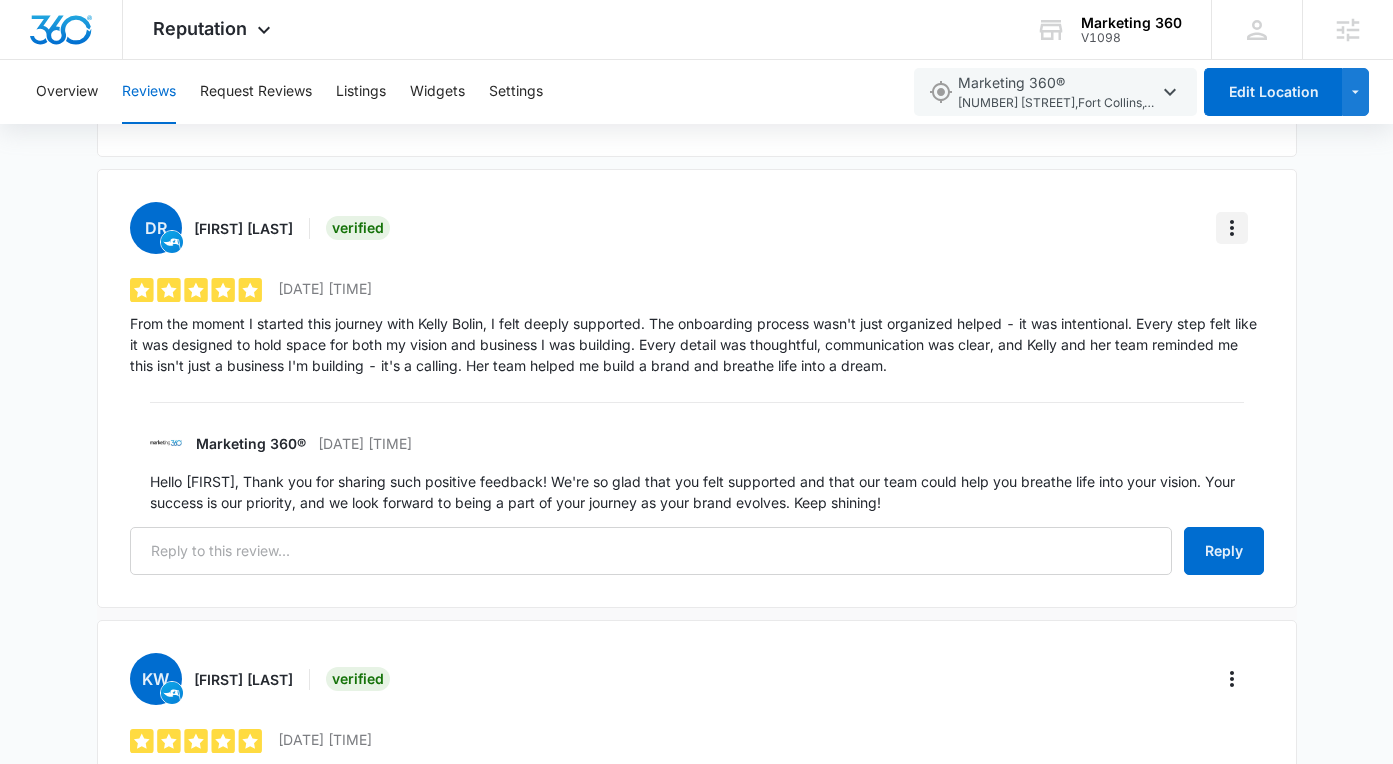 click 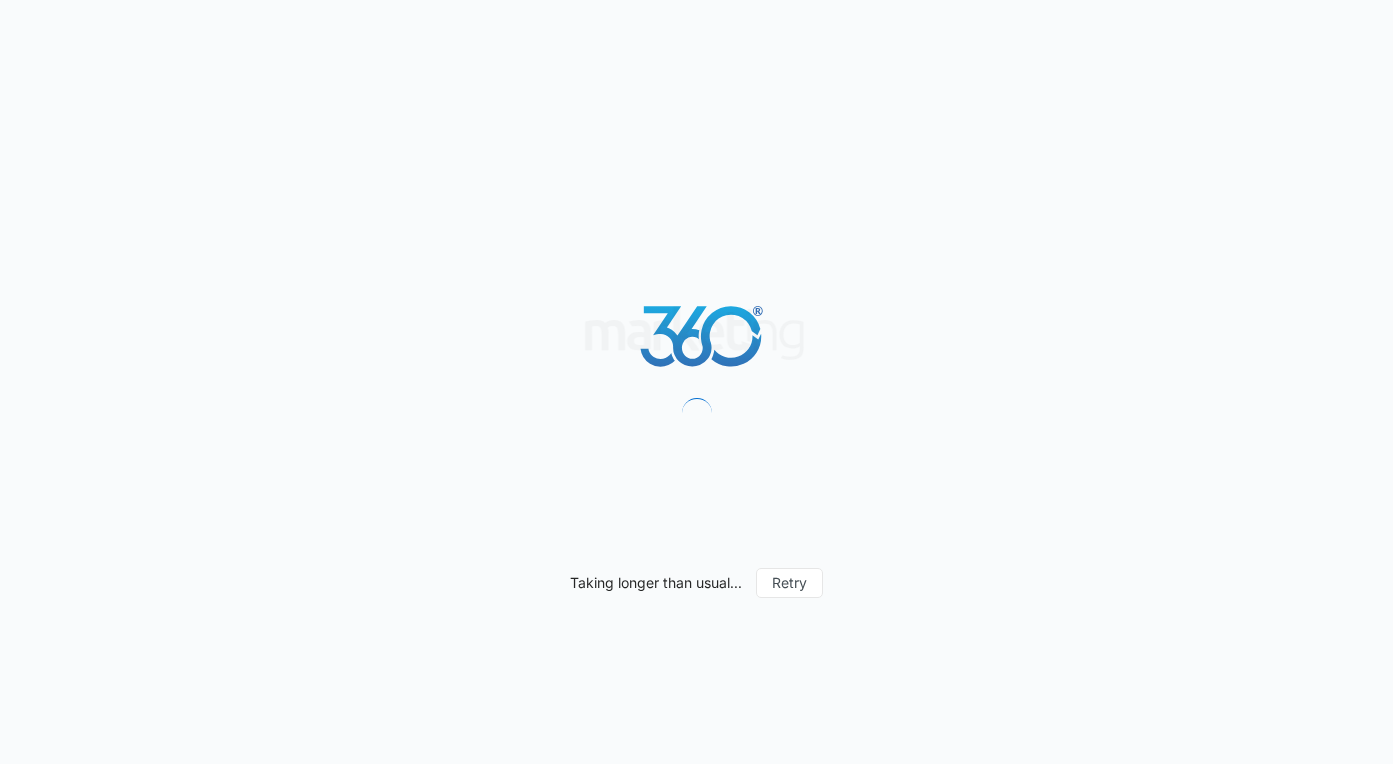 scroll, scrollTop: 0, scrollLeft: 0, axis: both 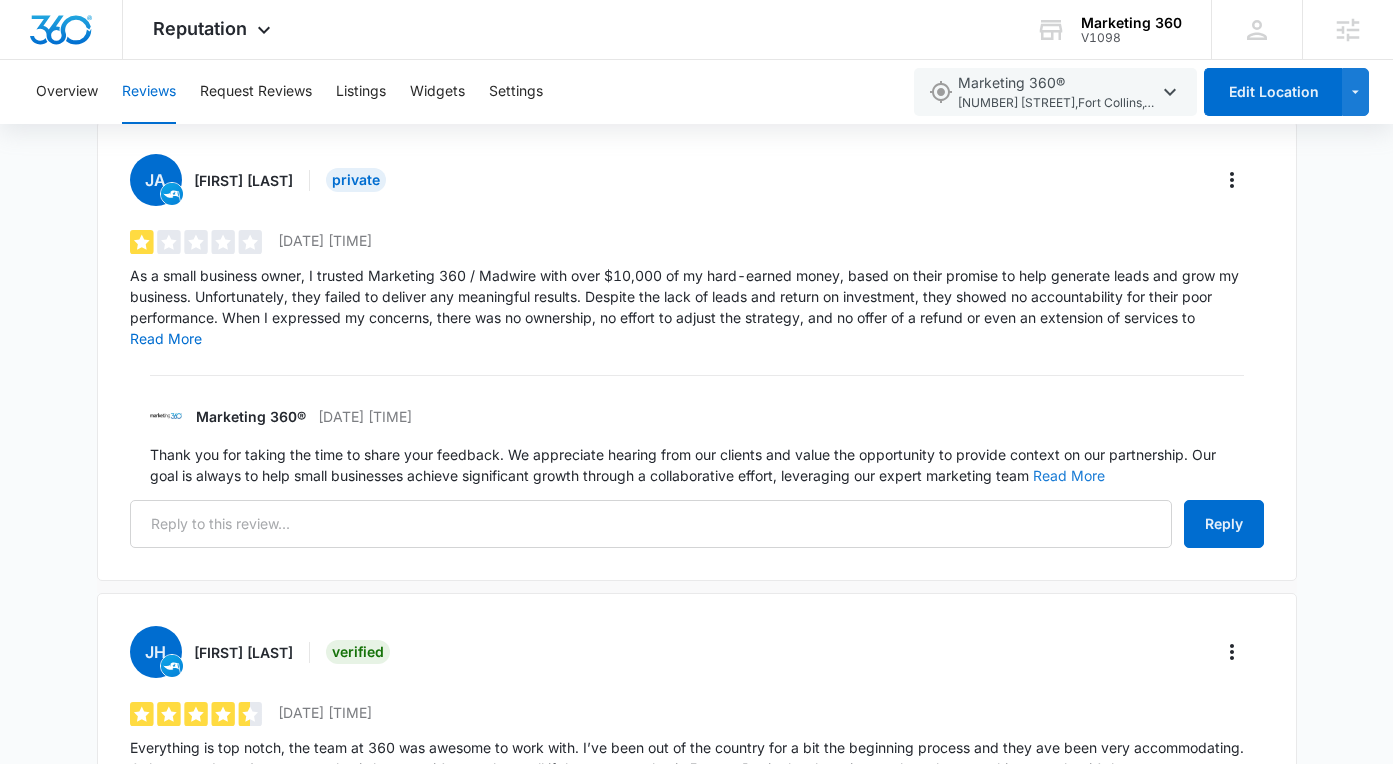 click on "Read More" at bounding box center (1069, 476) 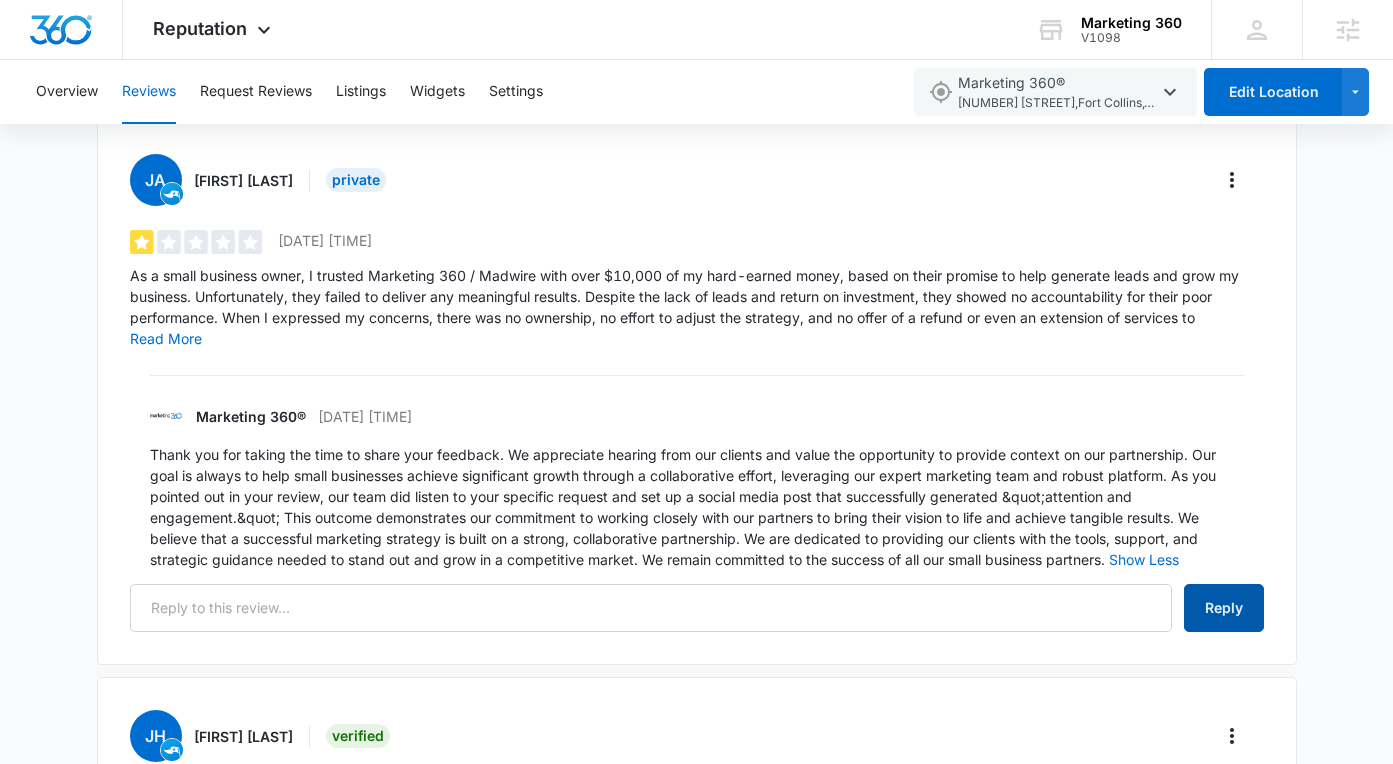 click on "Reply" at bounding box center [1224, 608] 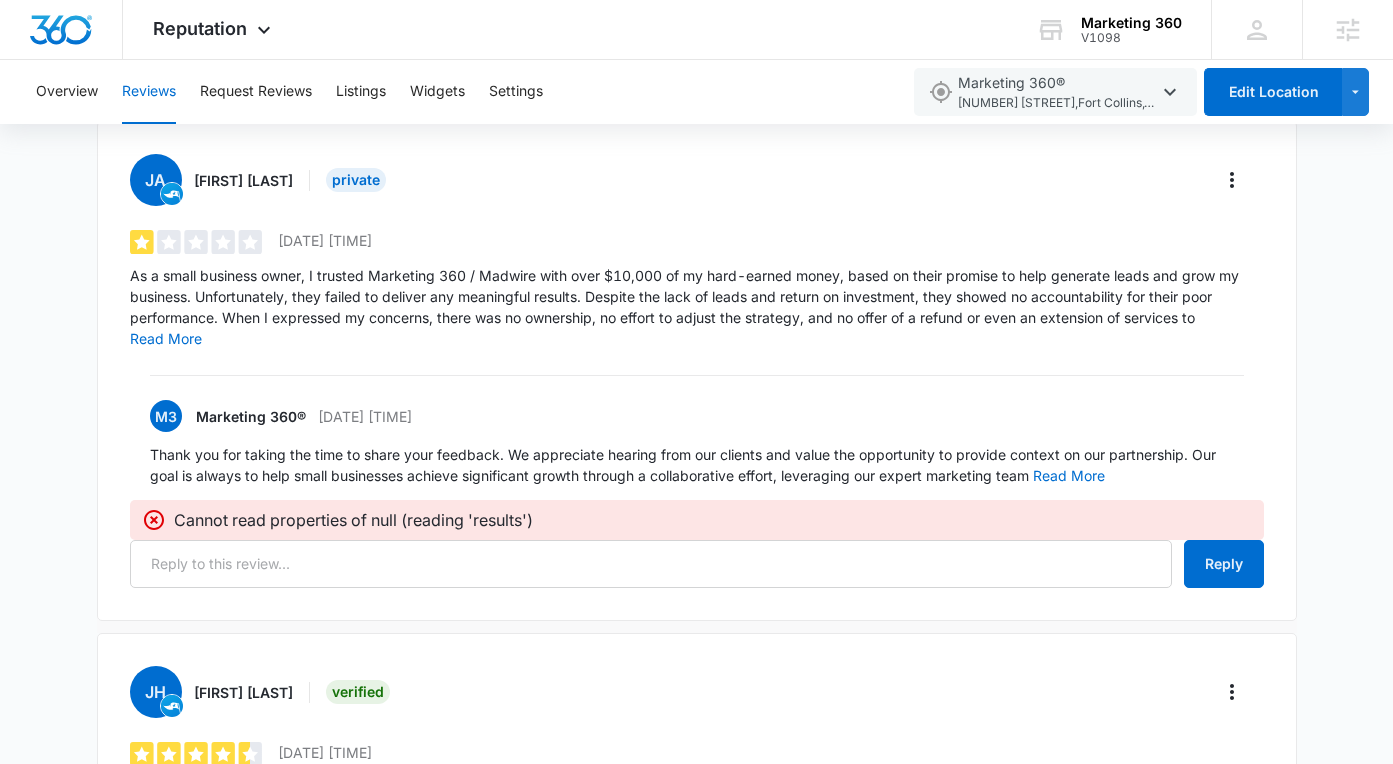 click on "Thank you for taking the time to share your feedback. We appreciate hearing from our clients and value the opportunity to provide context on our partnership. Our goal is always to help small businesses achieve significant growth through a collaborative effort, leveraging our expert marketing team   Read More" at bounding box center [697, 465] 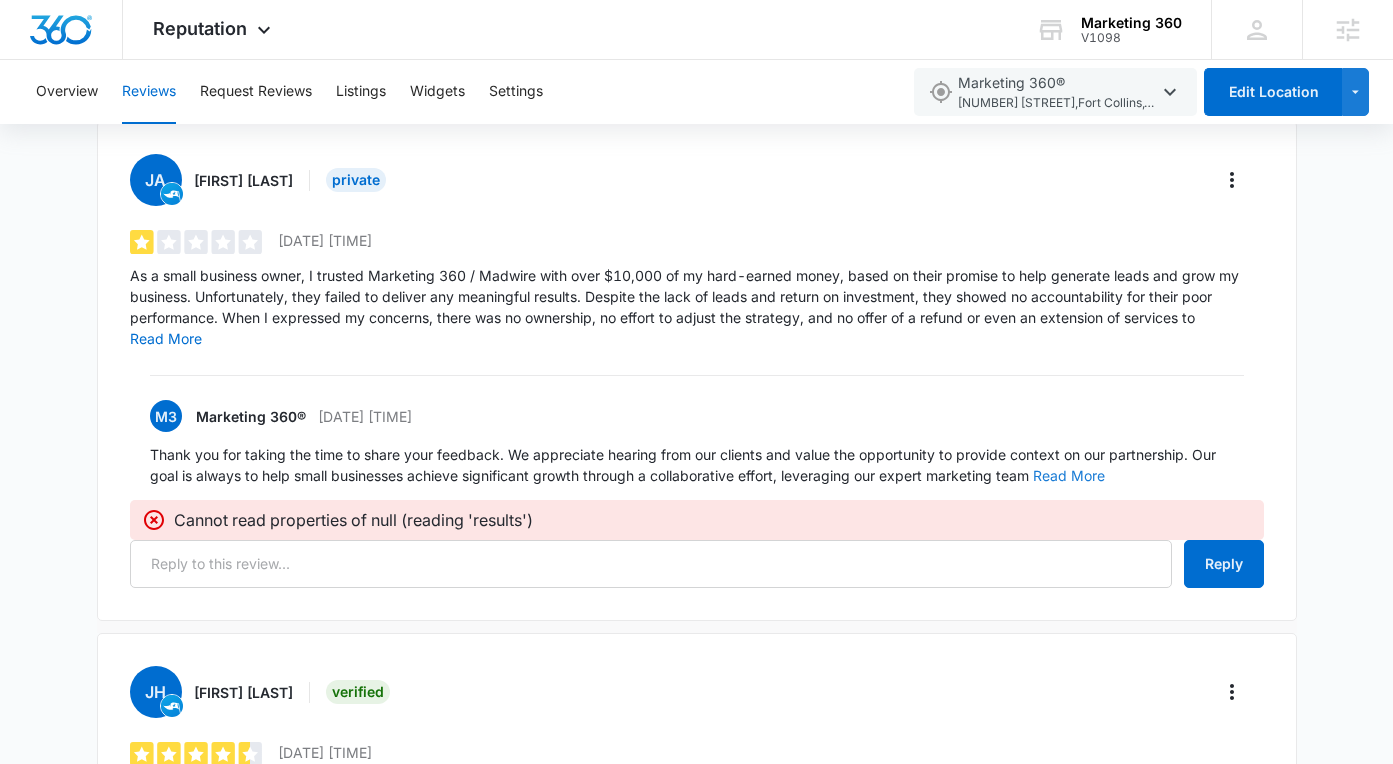 click on "Read More" at bounding box center (1069, 476) 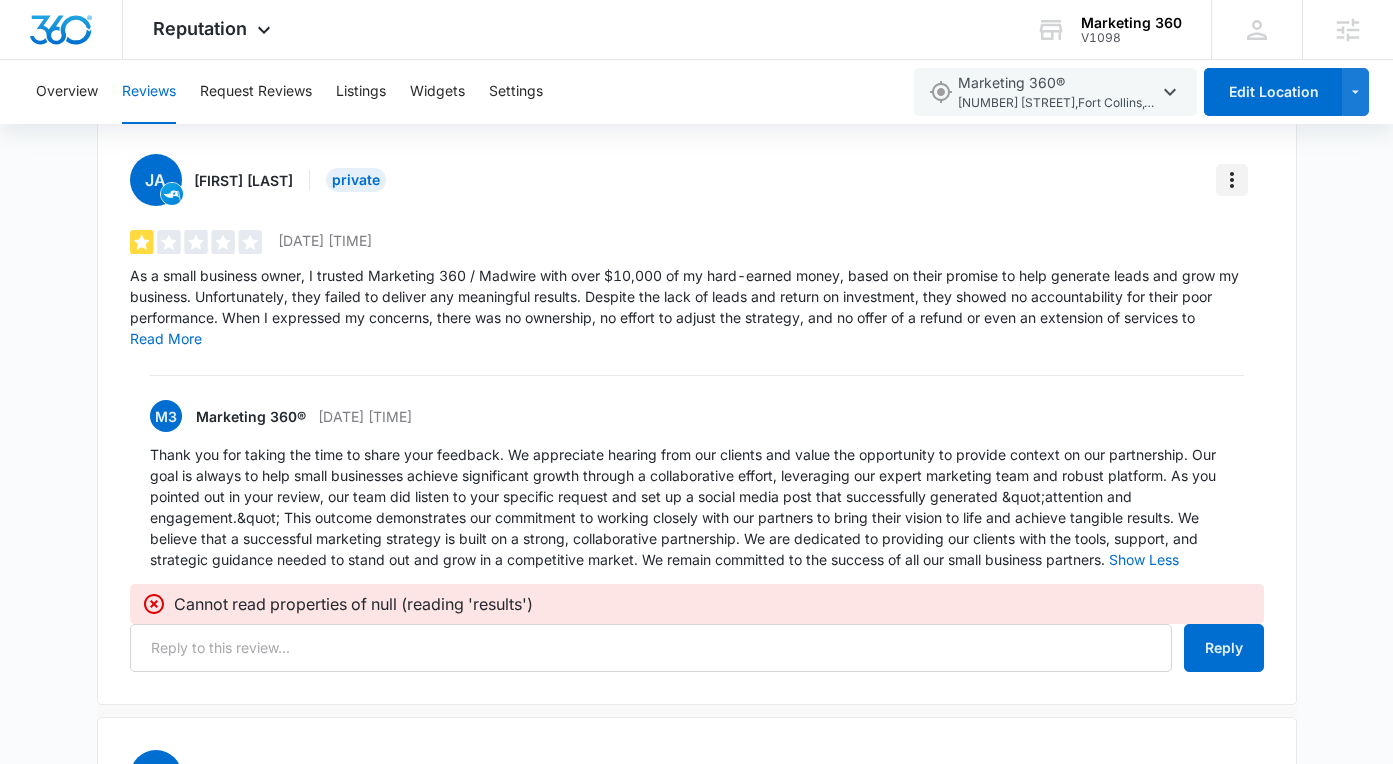 click 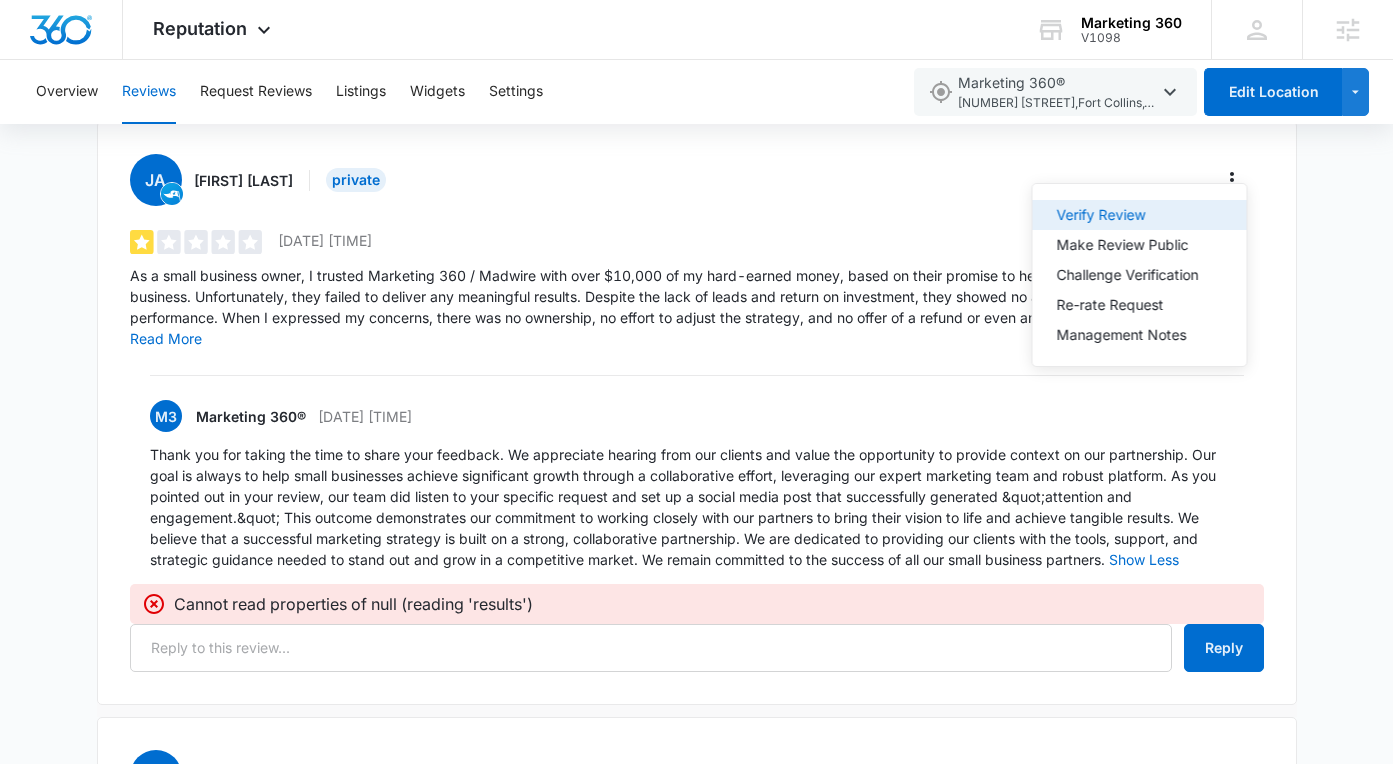 click on "Verify Review" at bounding box center [1140, 215] 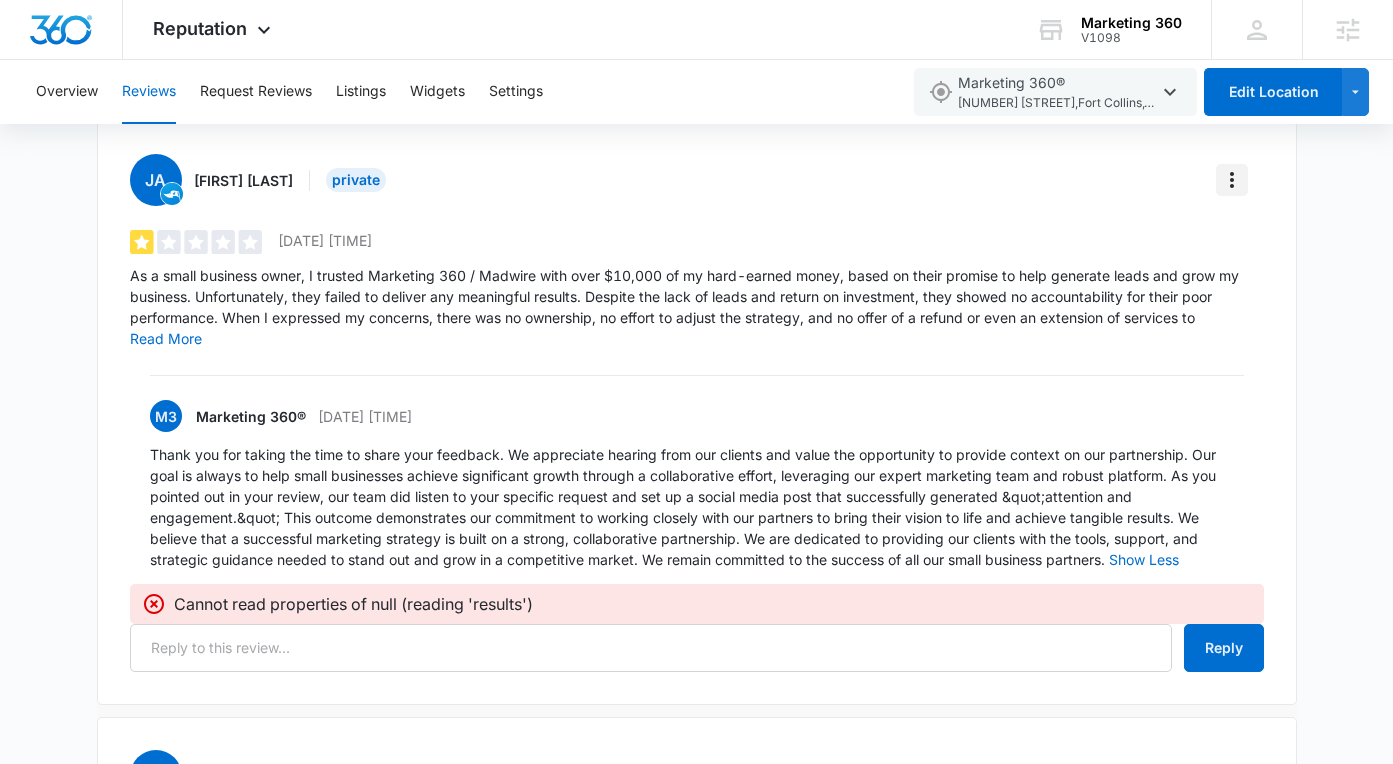 click 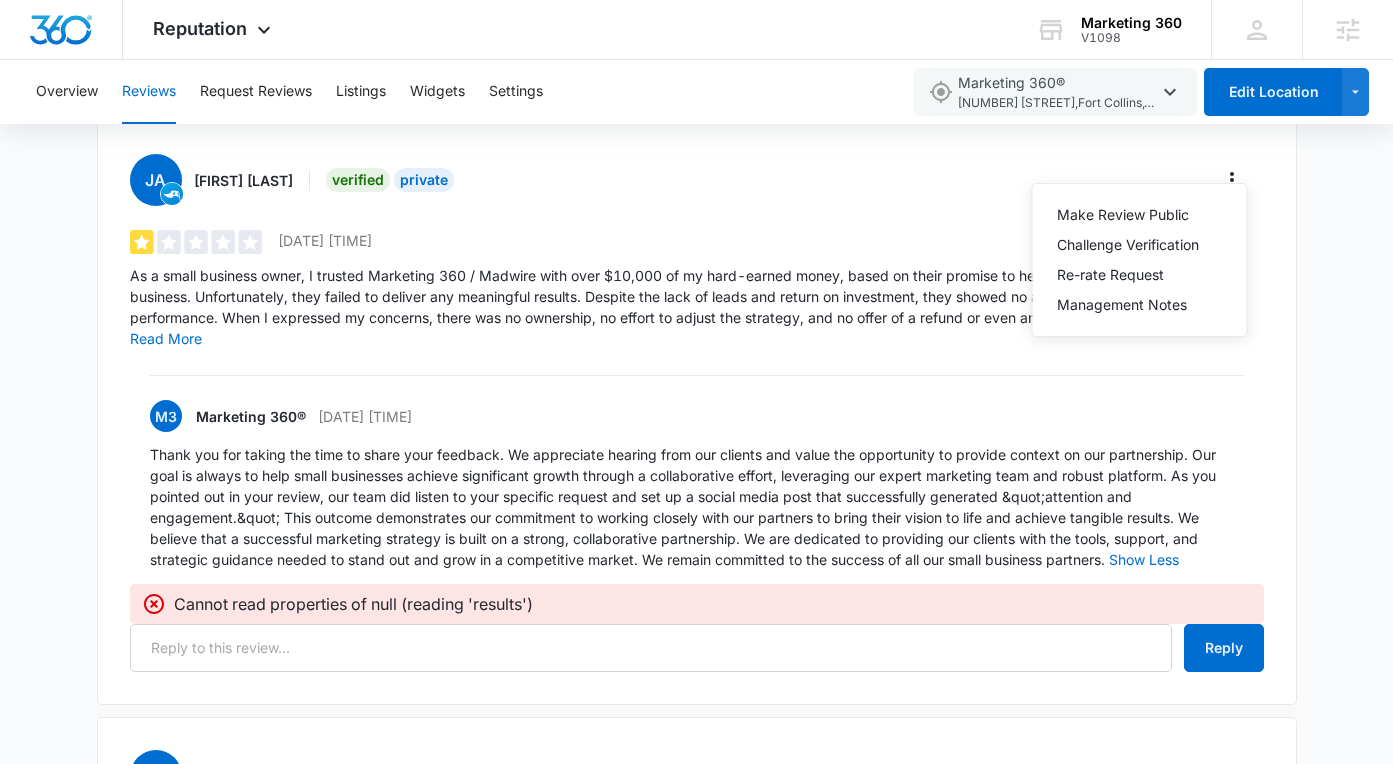 click on "Marketing 360®" at bounding box center [251, 416] 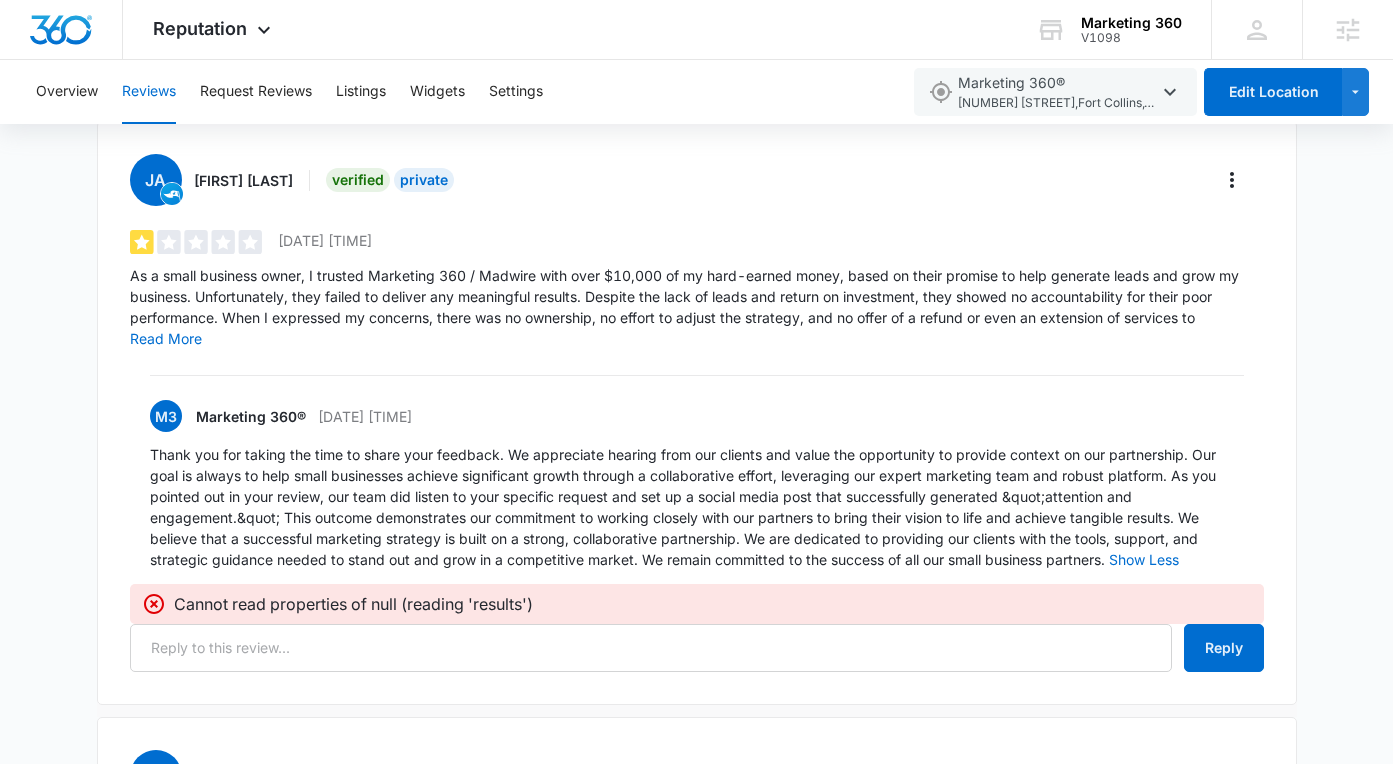 click on "M3 Marketing 360® [DATE] [TIME]" at bounding box center (697, 416) 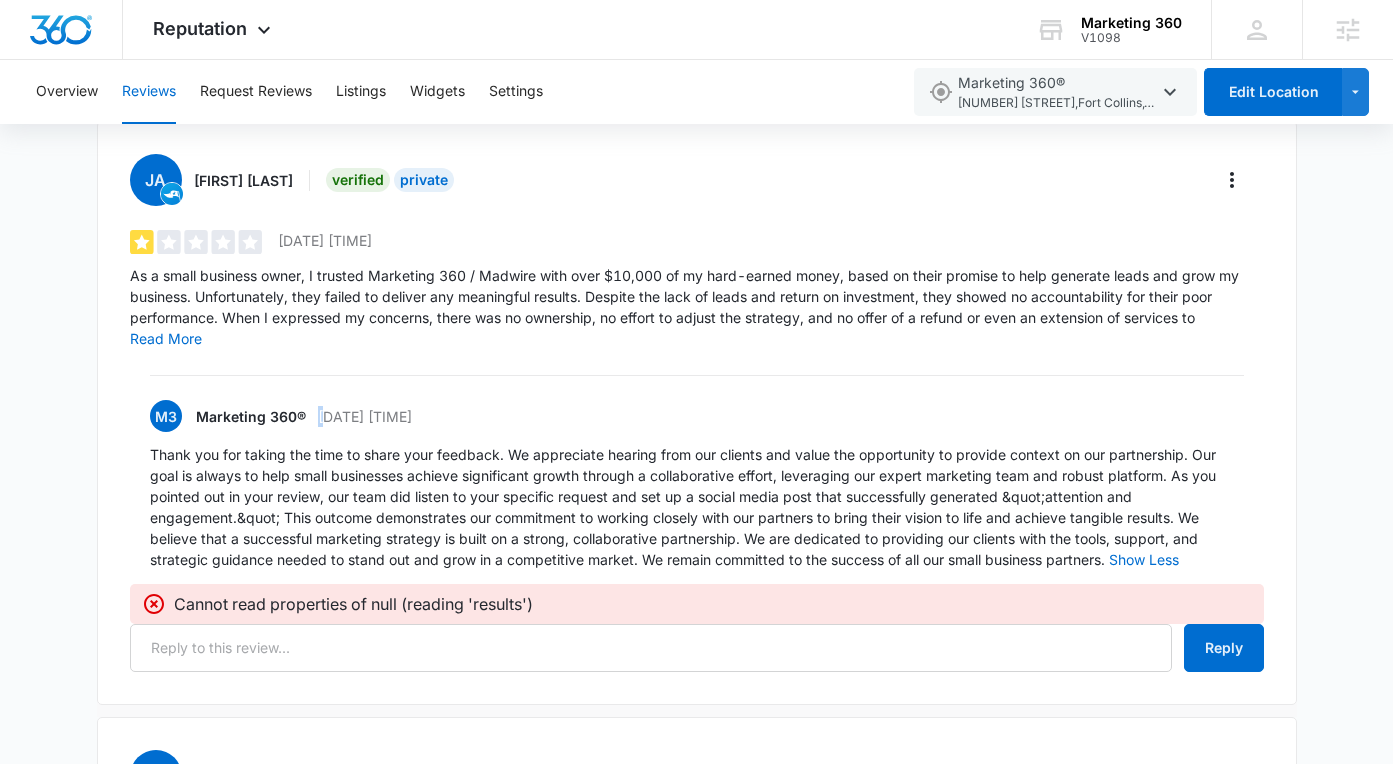 click on "M3 Marketing 360® [DATE] [TIME]" at bounding box center [697, 416] 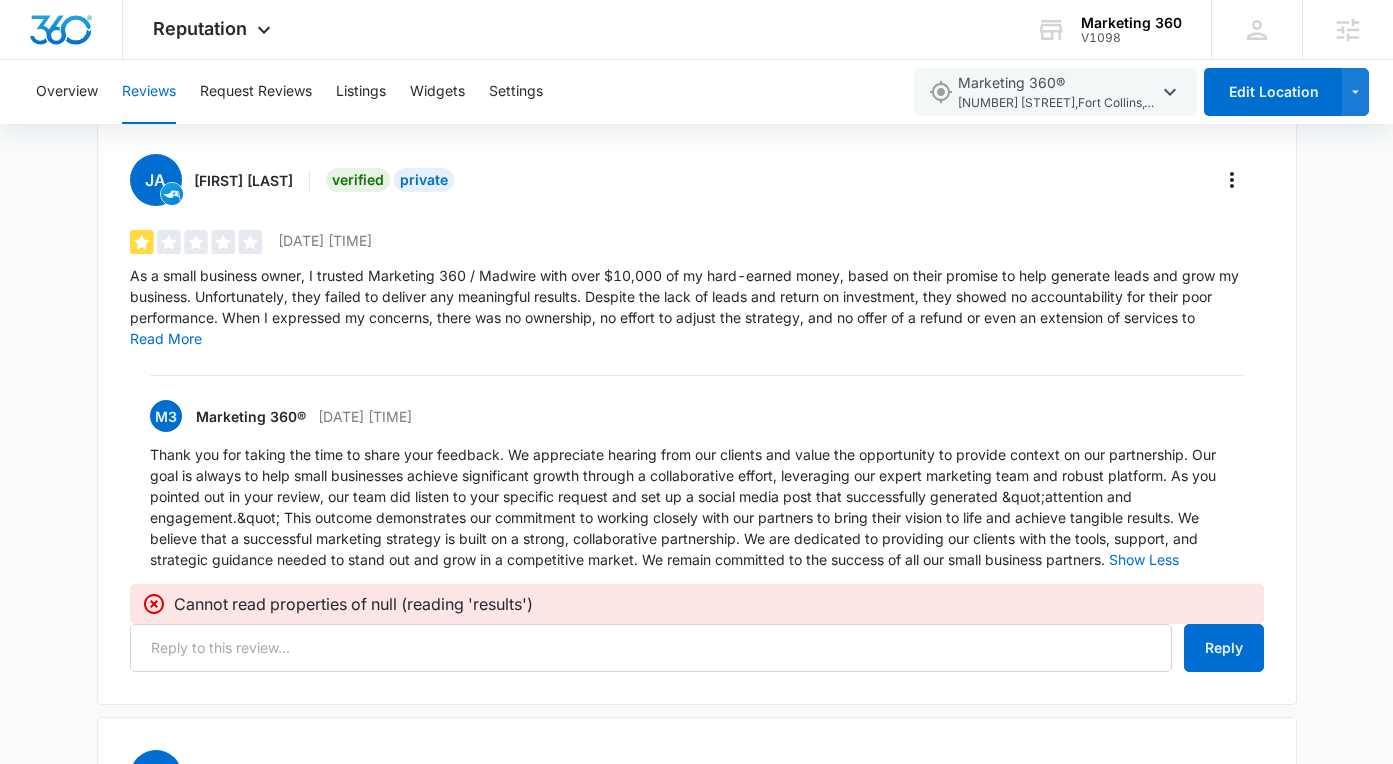 click on "Marketing 360®" at bounding box center (251, 416) 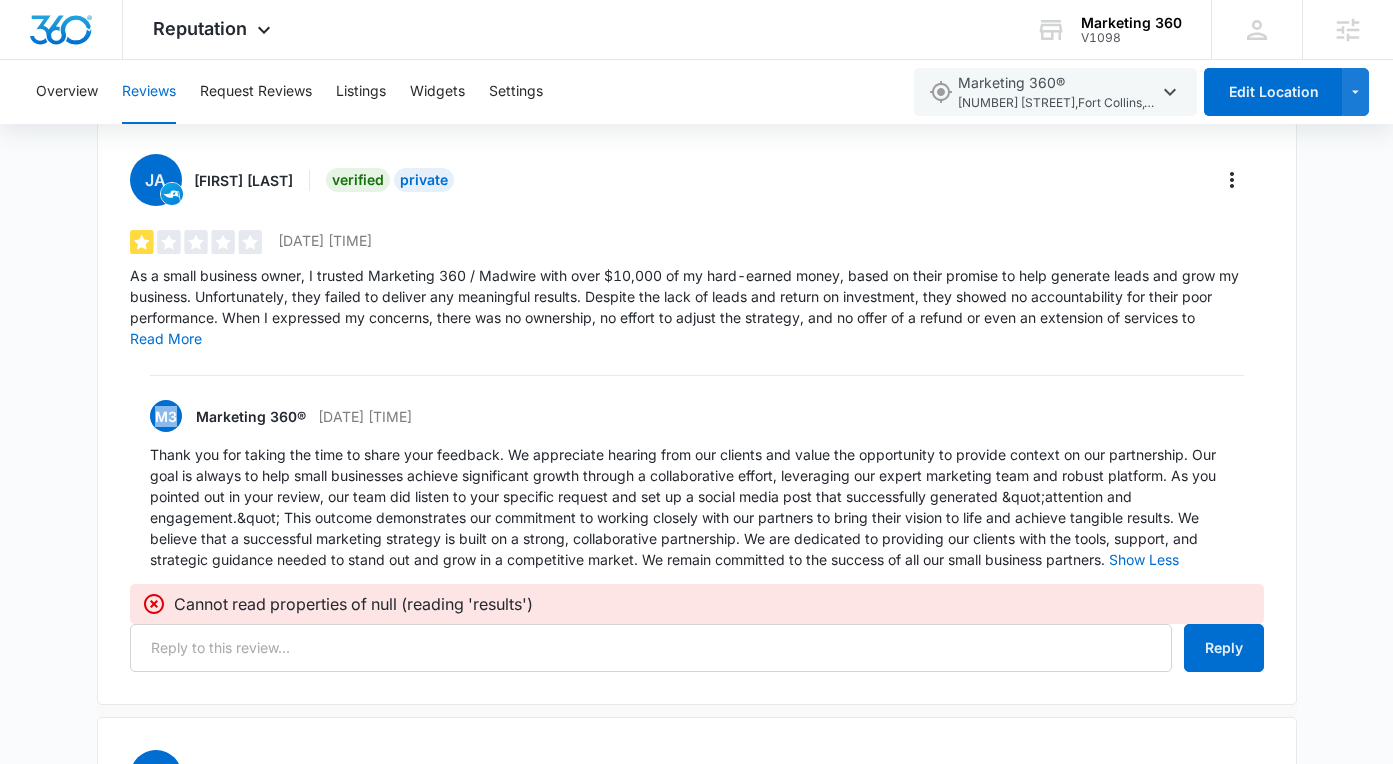 click on "M3" at bounding box center [166, 416] 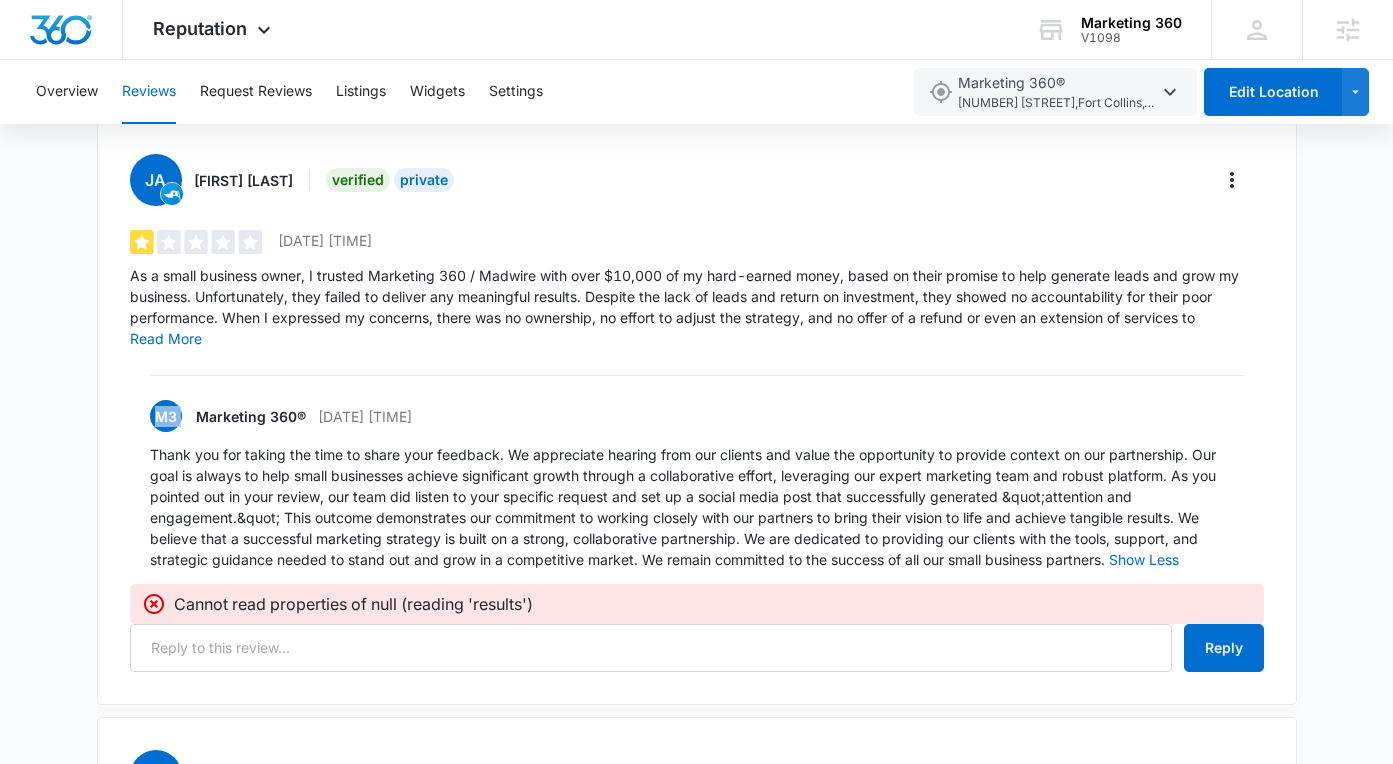 click on "M3" at bounding box center (166, 416) 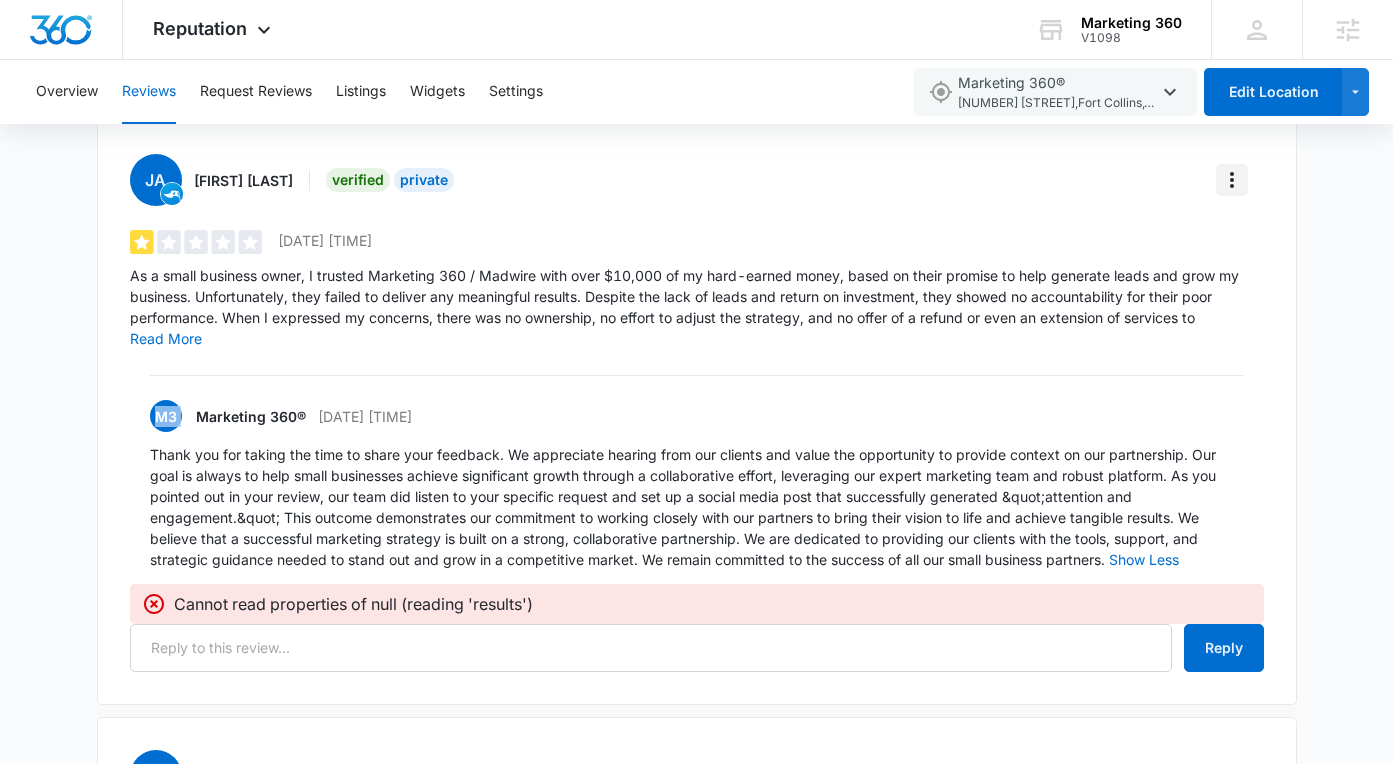 click 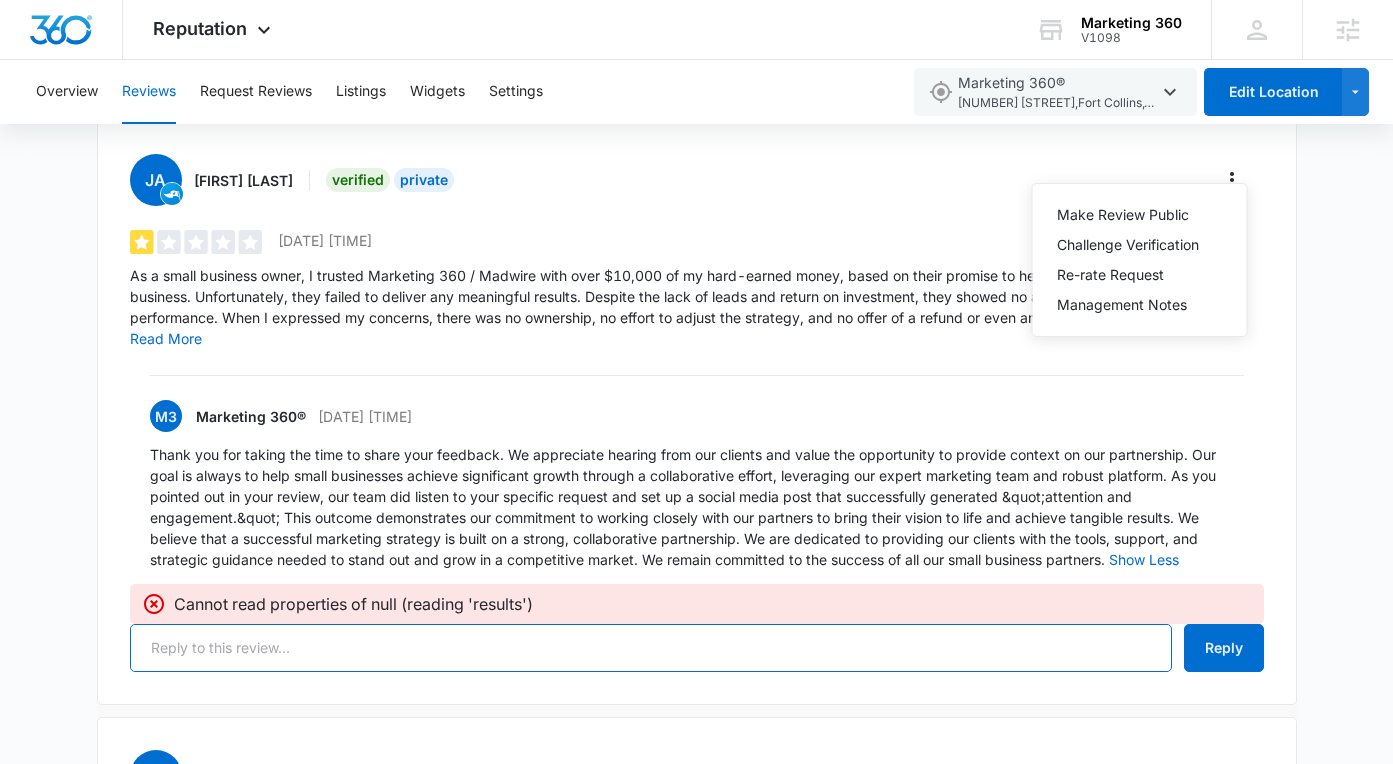 click at bounding box center (651, 648) 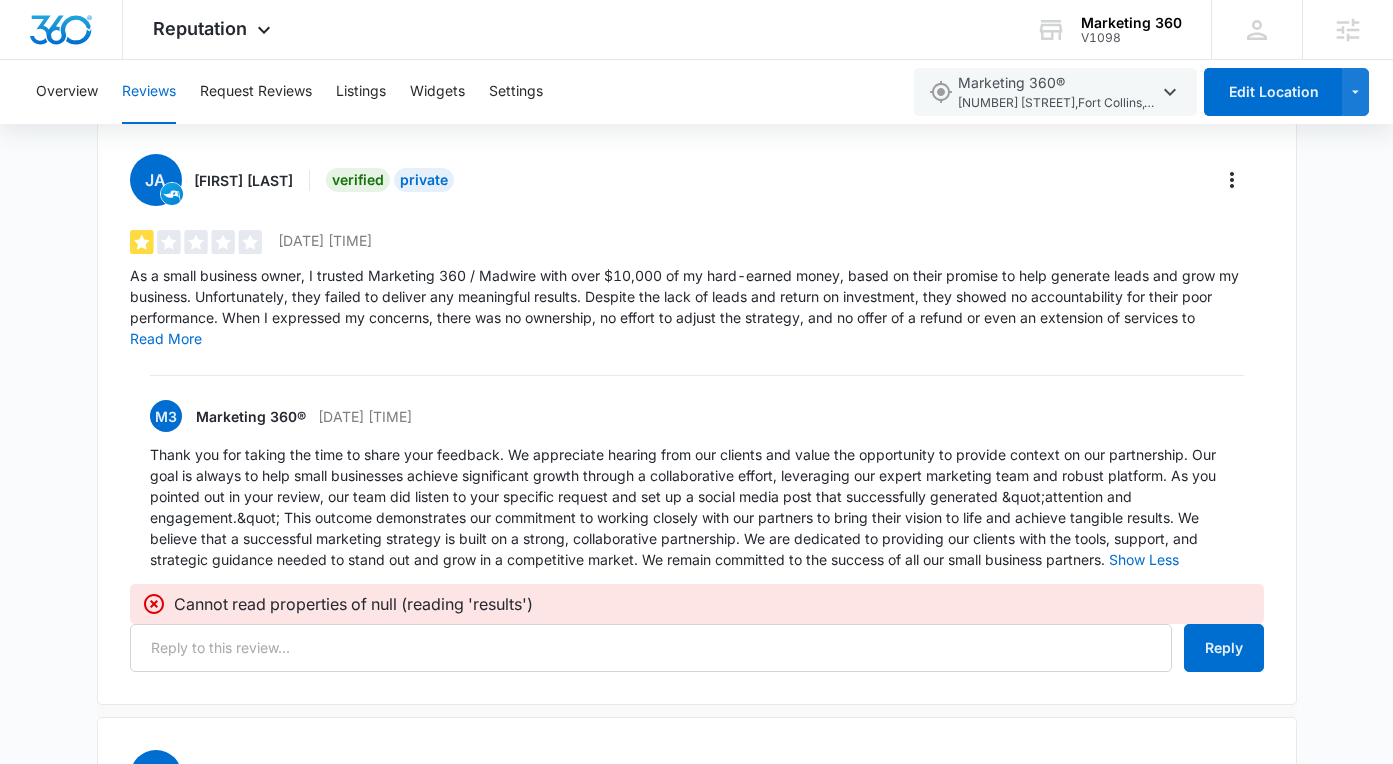 click on "Cannot read properties of null (reading 'results')" at bounding box center [697, 604] 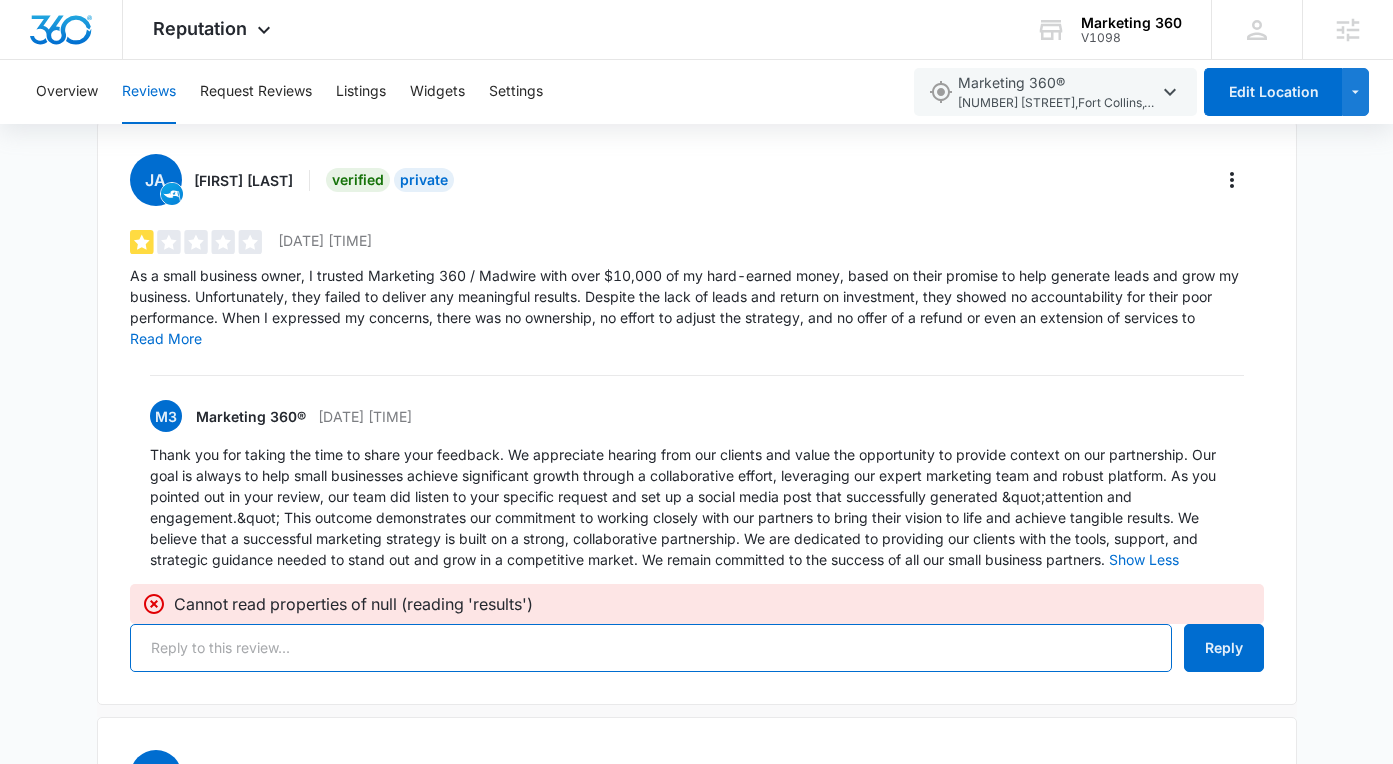 click at bounding box center (651, 648) 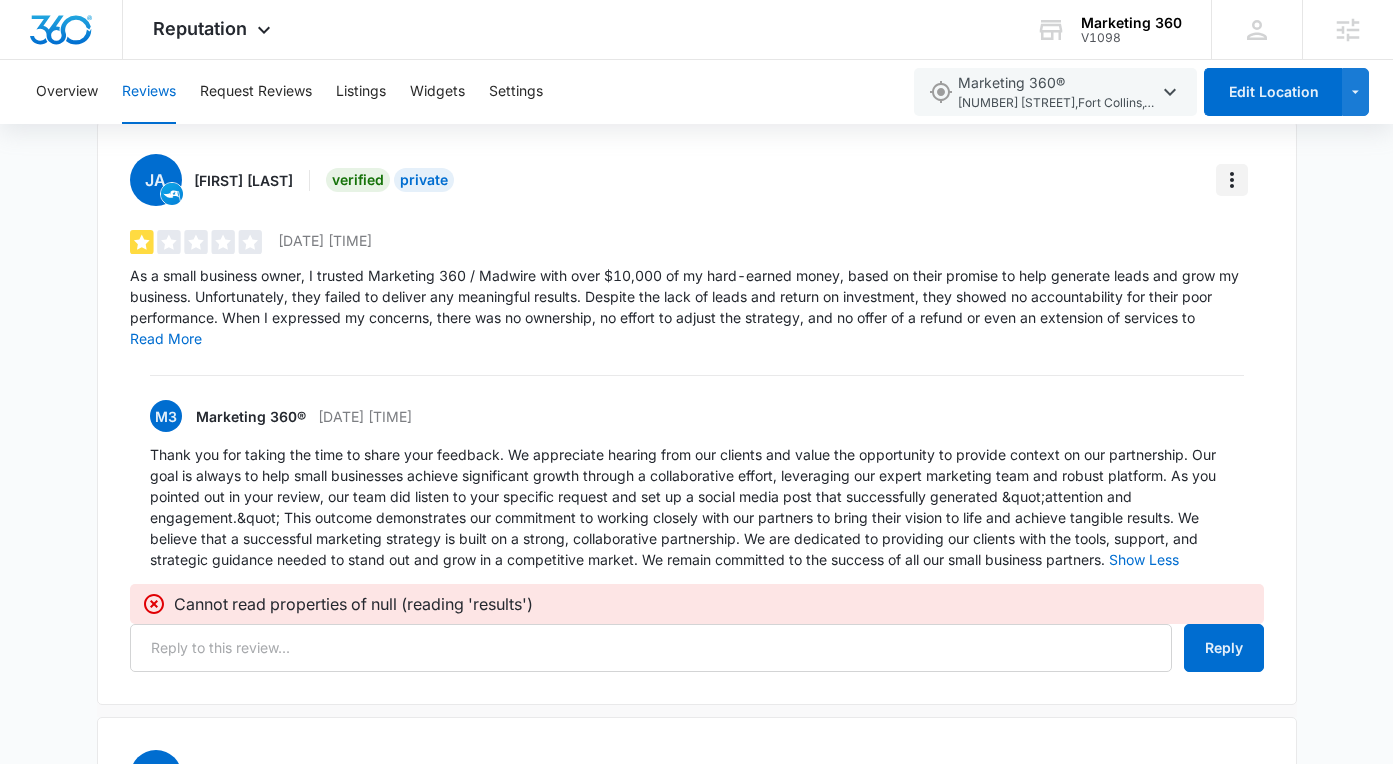 click 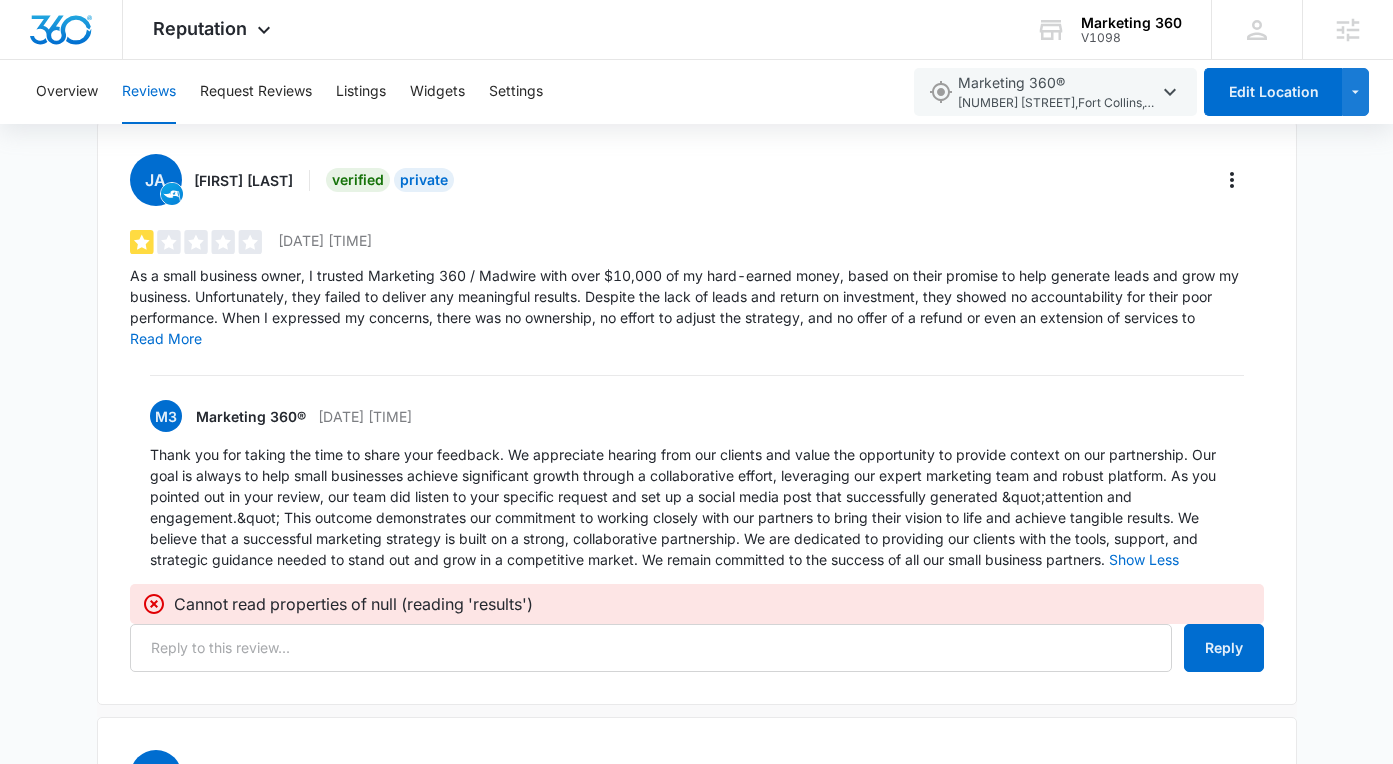 click on "M3 Marketing 360® [DATE] [TIME] Thank you for taking the time to share your feedback. We appreciate hearing from our clients and value the opportunity to provide context on our partnership. Our goal is always to help small businesses achieve significant growth through a collaborative effort, leveraging our expert marketing team and robust platform. As you pointed out in your review, our team did listen to your specific request and set up a social media post that successfully generated &quot;attention and engagement.&quot; This outcome demonstrates our commitment to working closely with our partners to bring their vision to life and achieve tangible results. We believe that a successful marketing strategy is built on a strong, collaborative partnership. We are dedicated to providing our clients with the tools, support, and strategic guidance needed to stand out and grow in a competitive market. We remain committed to the success of all our small business partners.  Show Less" at bounding box center (697, 473) 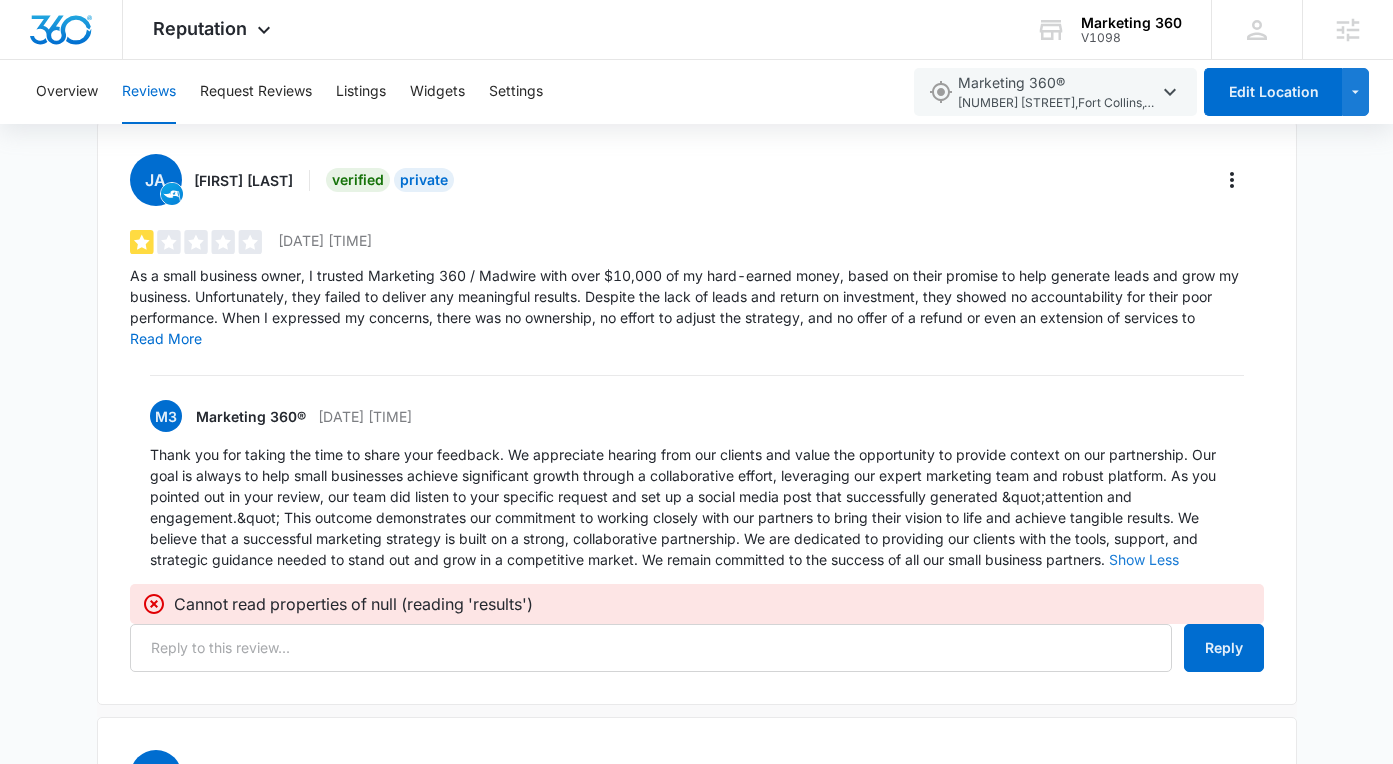 click on "Show Less" at bounding box center (1144, 560) 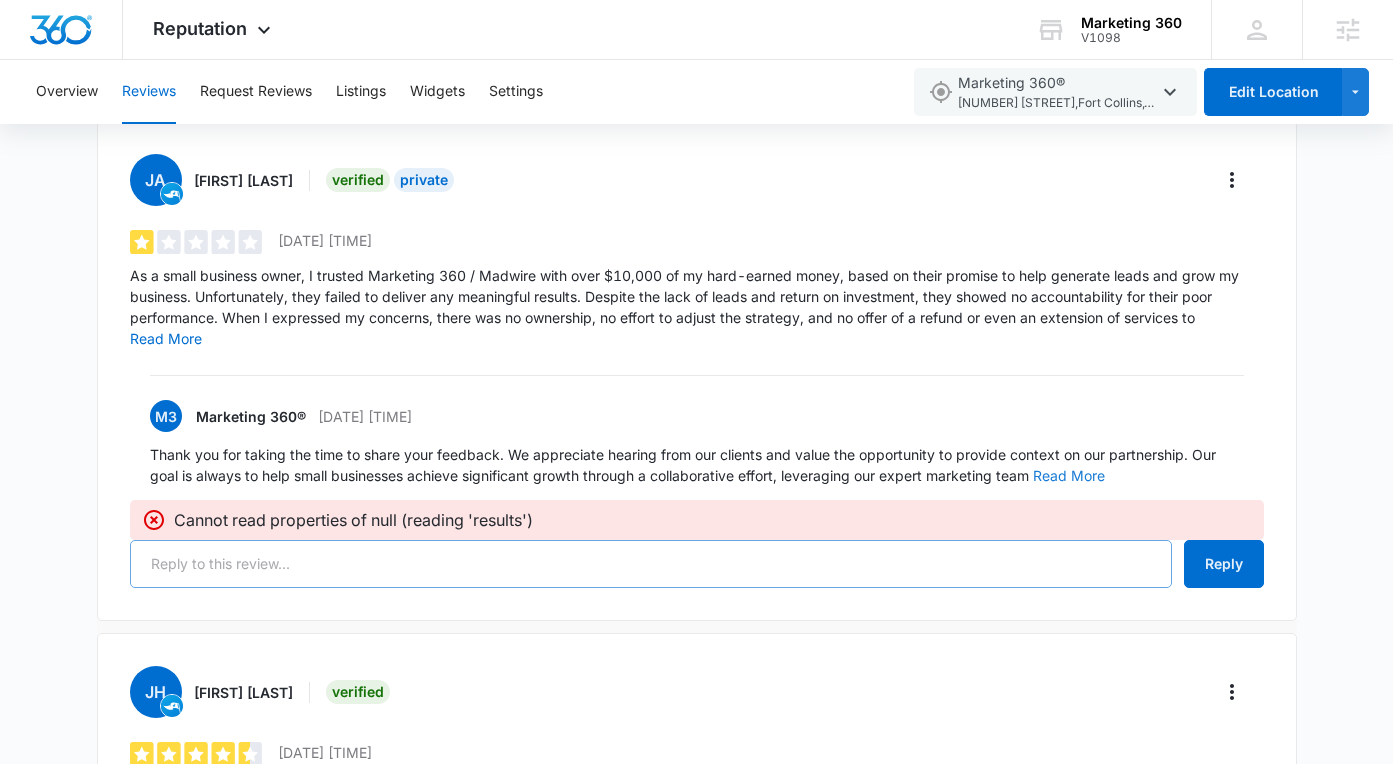 scroll, scrollTop: 2458, scrollLeft: 0, axis: vertical 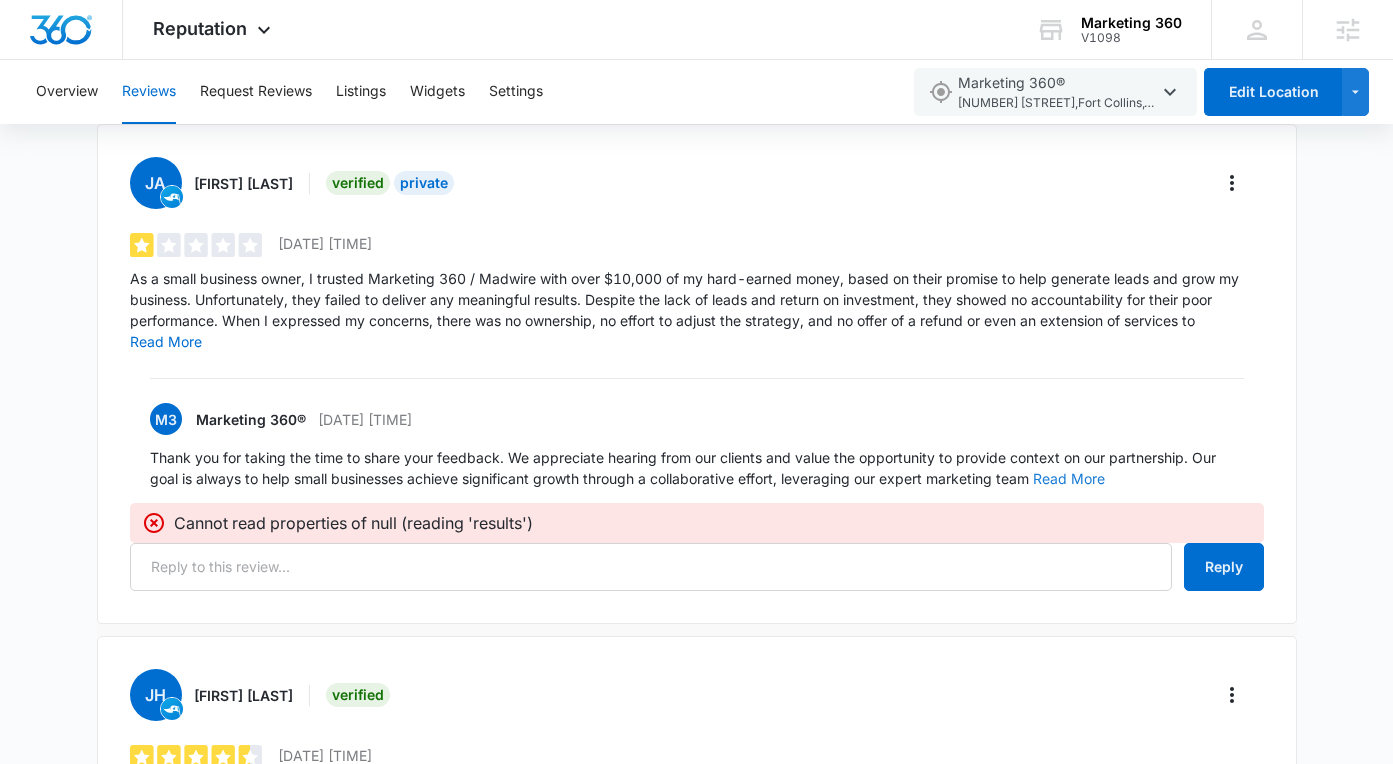 click on "Read More" at bounding box center (1069, 479) 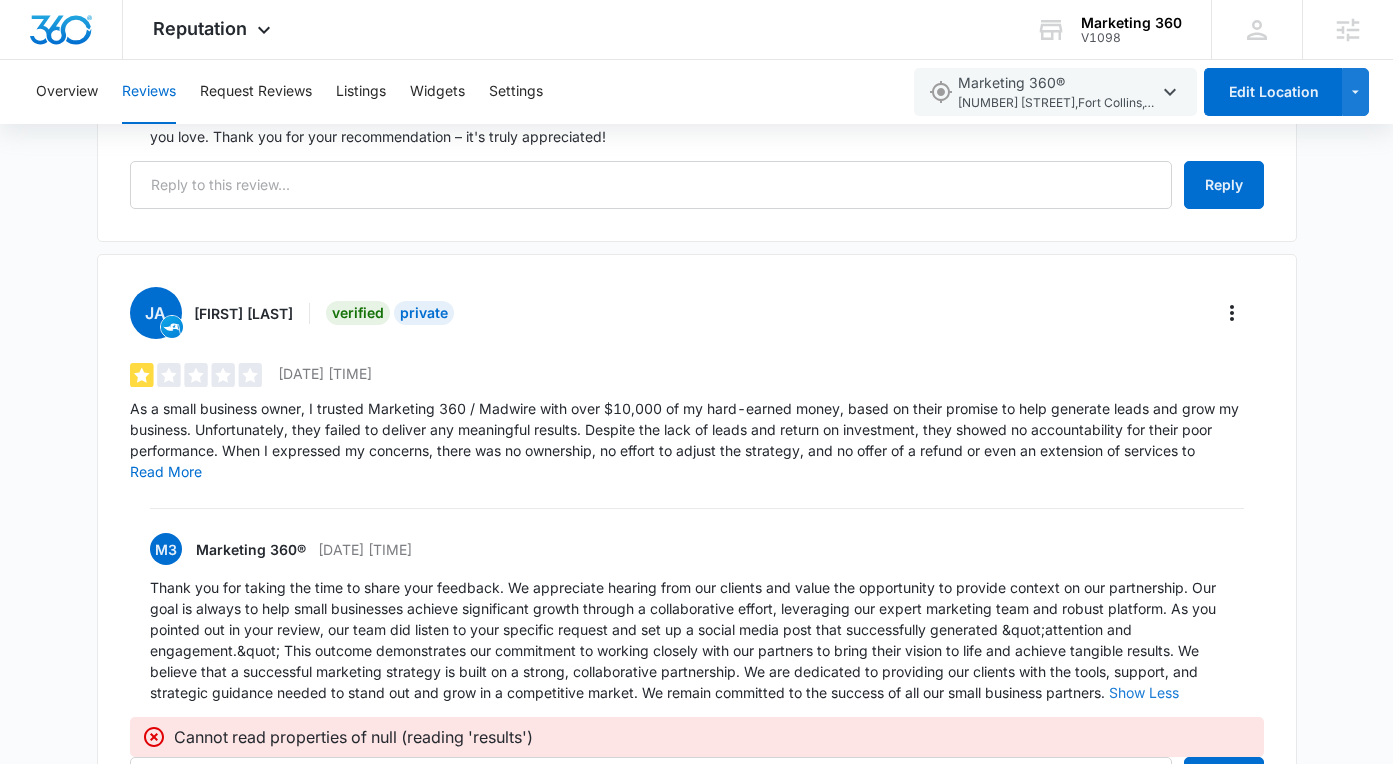 scroll, scrollTop: 2325, scrollLeft: 0, axis: vertical 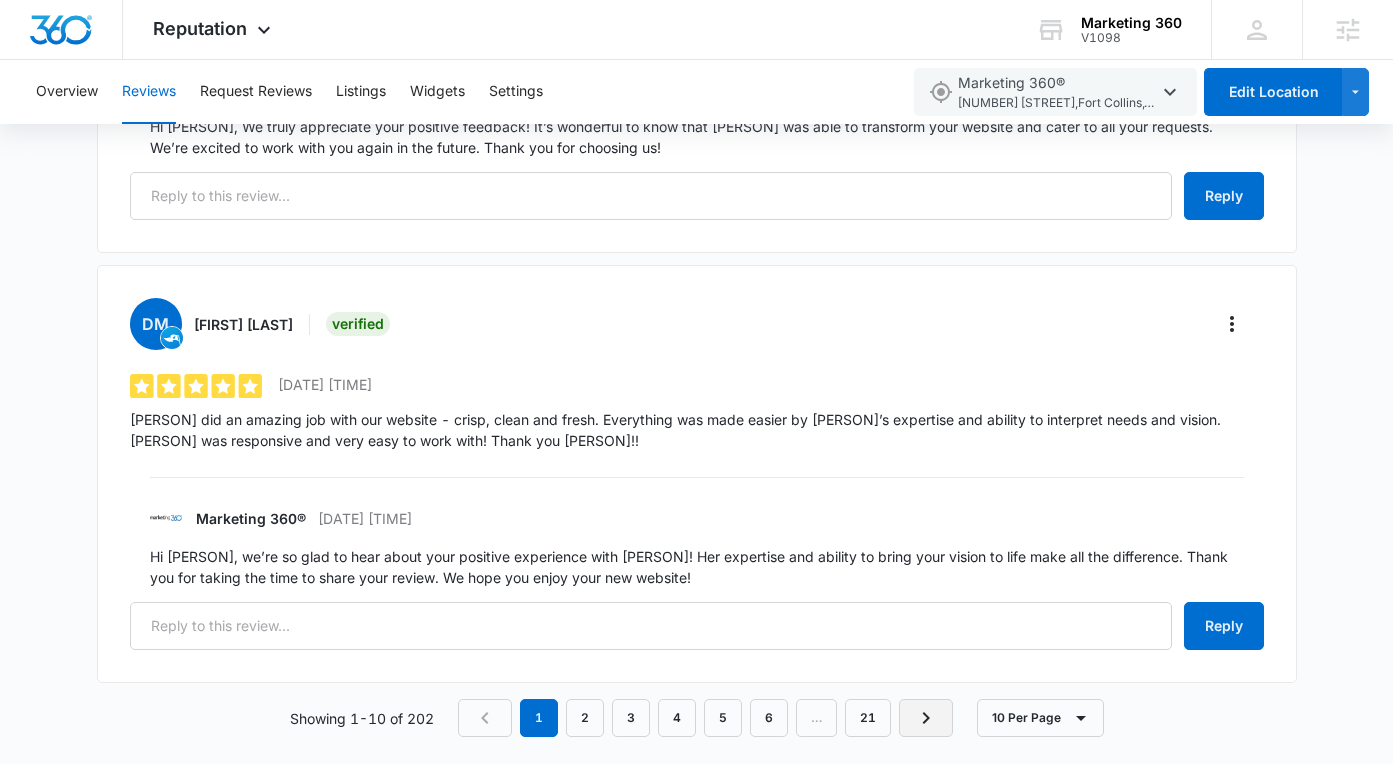 click at bounding box center [926, 718] 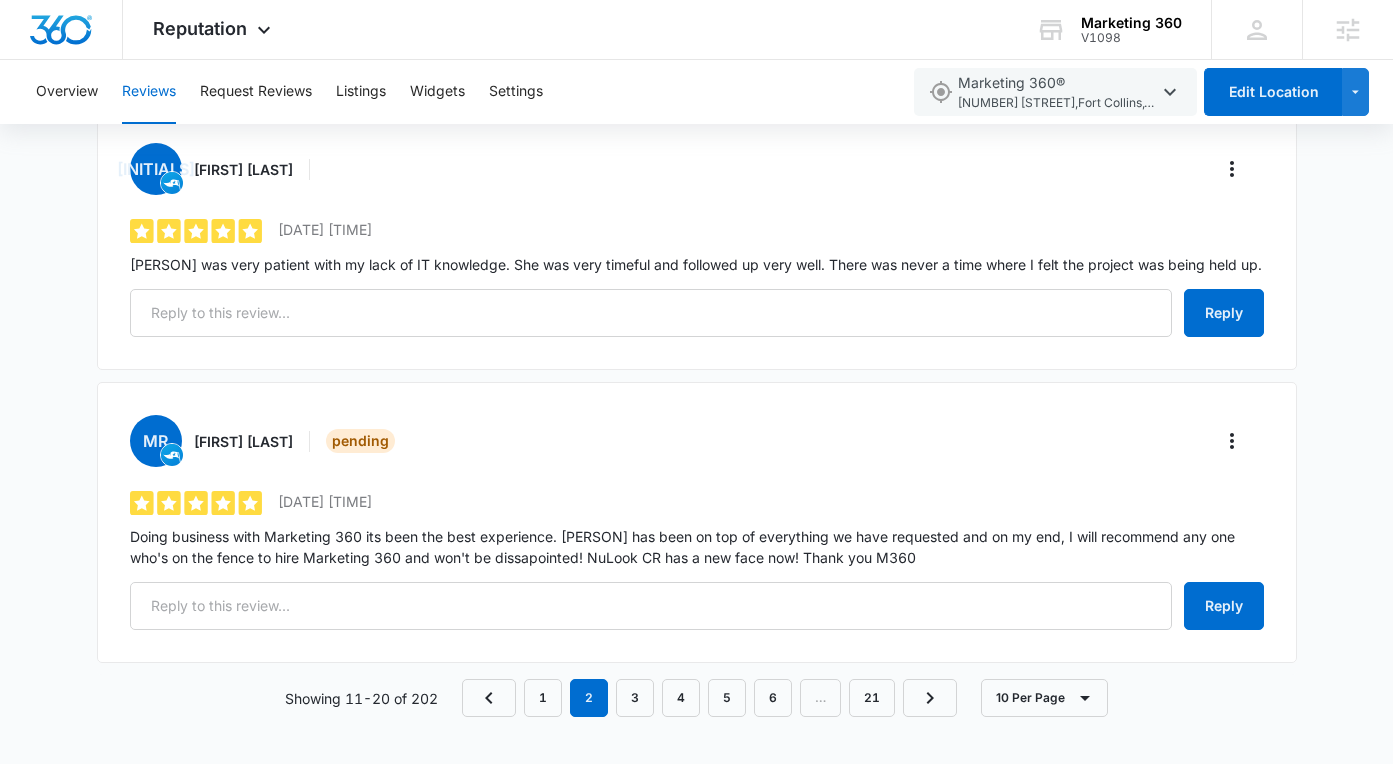 scroll, scrollTop: 3489, scrollLeft: 0, axis: vertical 